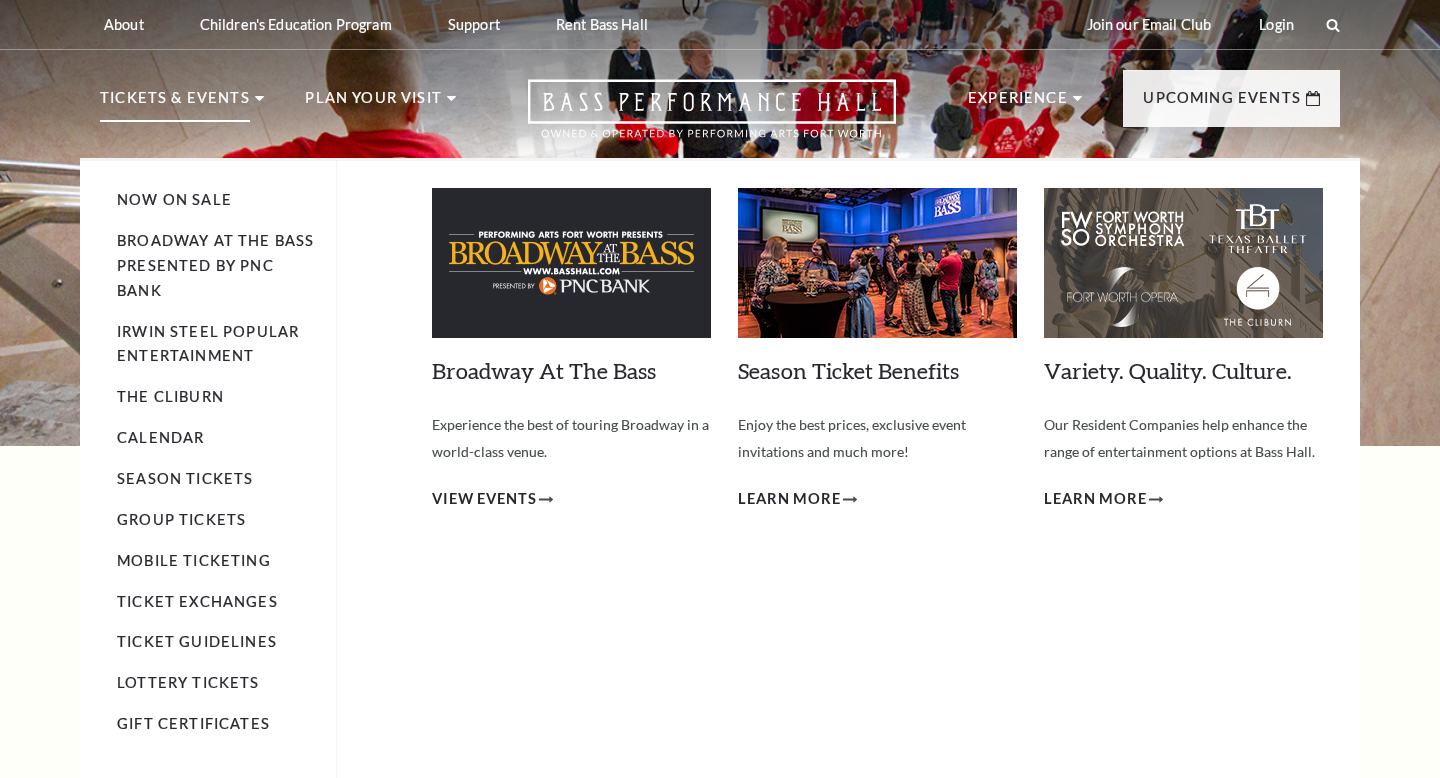 scroll, scrollTop: 0, scrollLeft: 0, axis: both 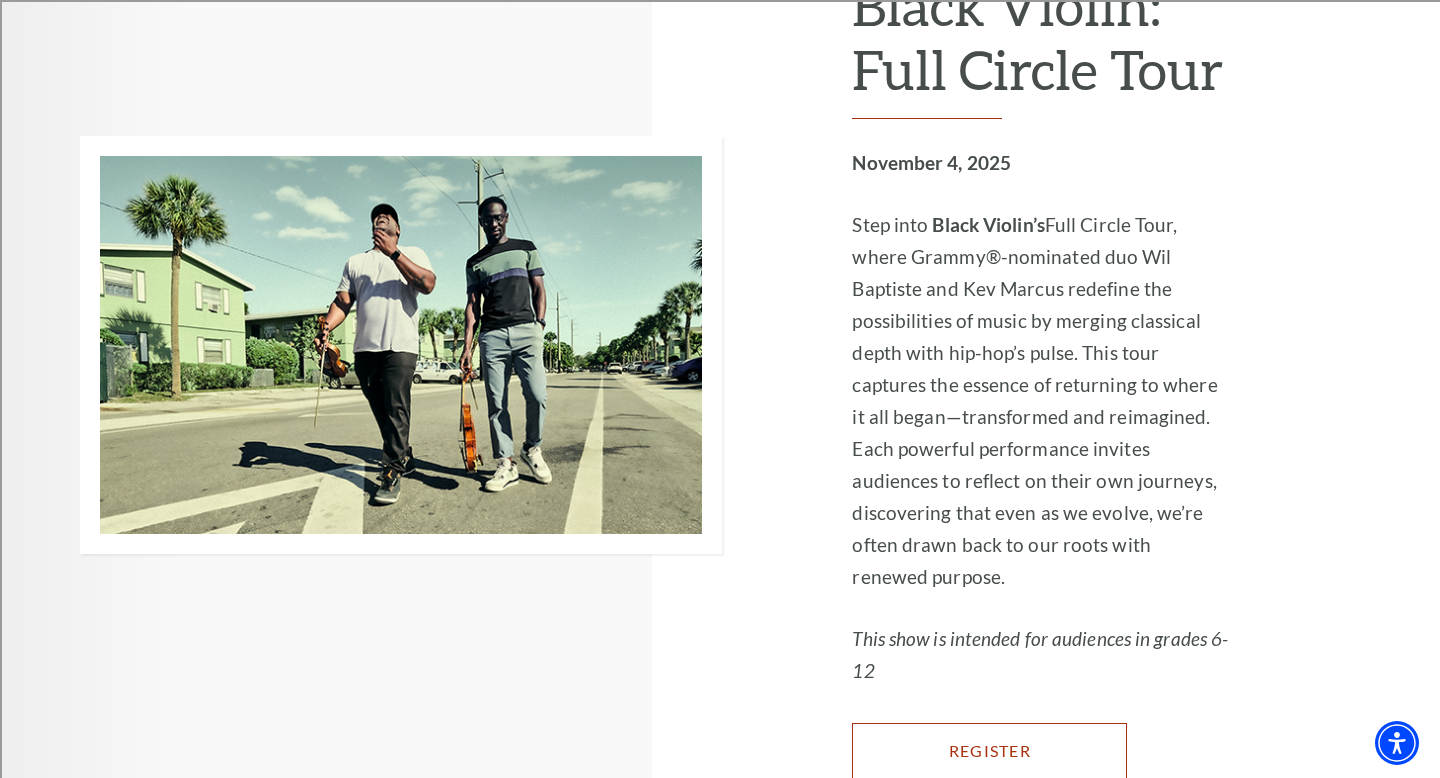 click on "Register" at bounding box center (960, -2065) 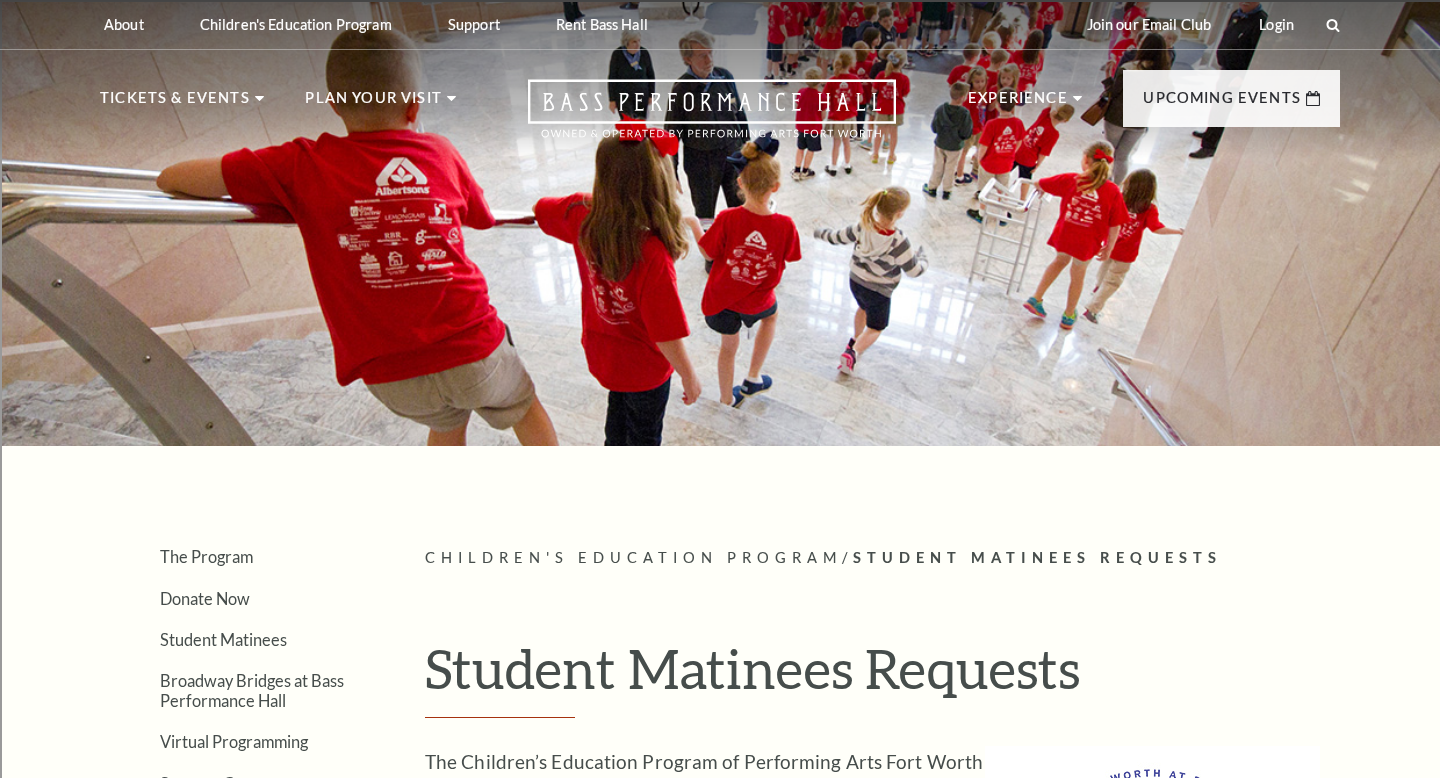 scroll, scrollTop: 0, scrollLeft: 0, axis: both 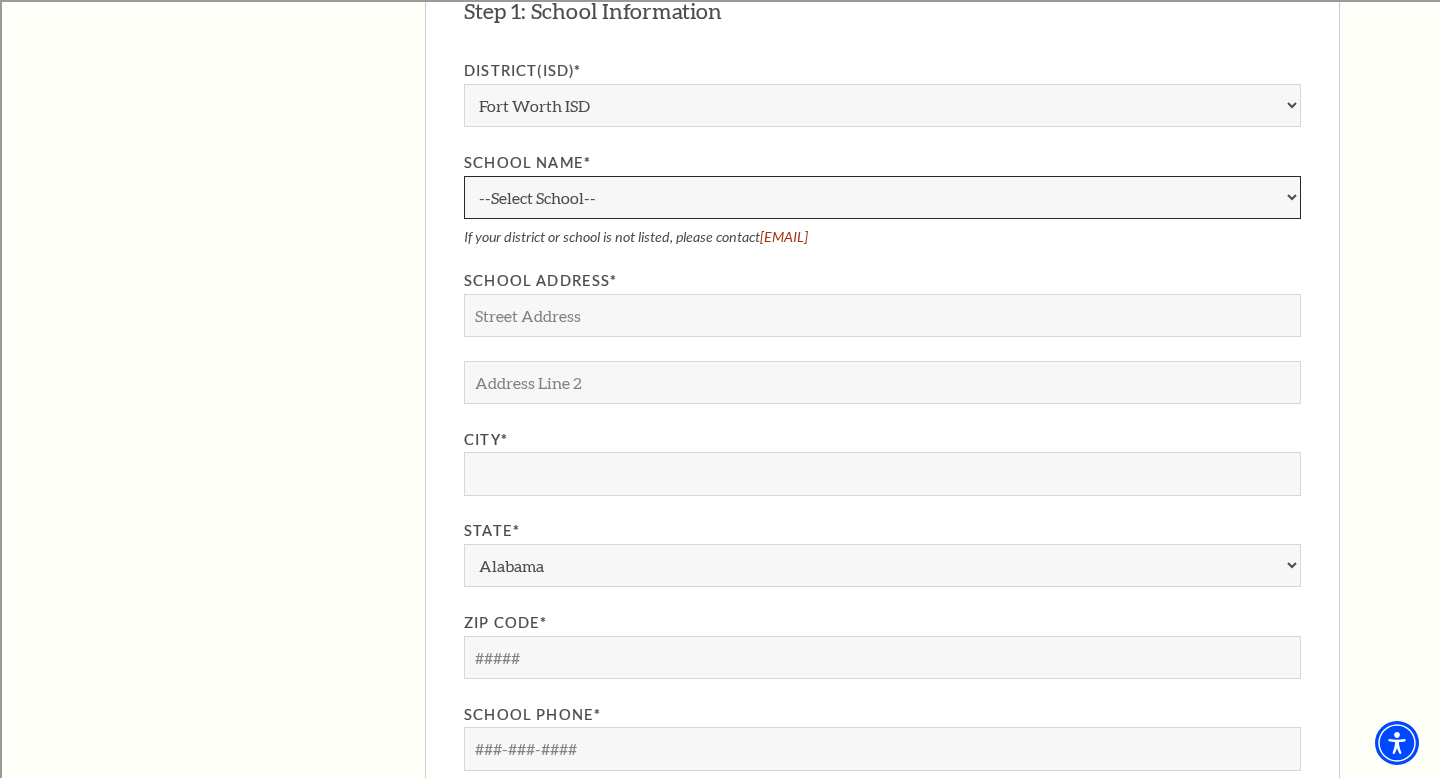 click on "--Select School-- A.M. Pate Elementary School Alice Carlson Elementary School Alice D. Contreras Elementary School Amon Carter Riverside High School Amon Carter-Riverside High School Applied Learning Academy Arlington Heights High School Atwood McDonald Elementary School Benbrook Elementary School Benbrook Middle High School Bill J. Elliott Elementary School Bonnie Brae Elementary School Boulevard Heights School Bruce Shulkey Elementary School Burton Hill Elementary School Carroll Peak Elementary School Carter Park Elementary School Cesar Chavez Elementary School Charles E. Nash Elementary School Christene C. Moss Elementary School Clifford Davis Elementary School Como Leadership Academy Como Montessori School D. McRae Elementary School Daggett Montessori David K. Sellars Elementary School De Zavala Elementary School Diamond Hill Elementary School Diamond Hill-Jarvis High School Dolores Huerta Elementary School Dunbar High School E.M. Daggett Elementary School E.M. Daggett Middle School Glen Park Elementary" at bounding box center [882, 197] 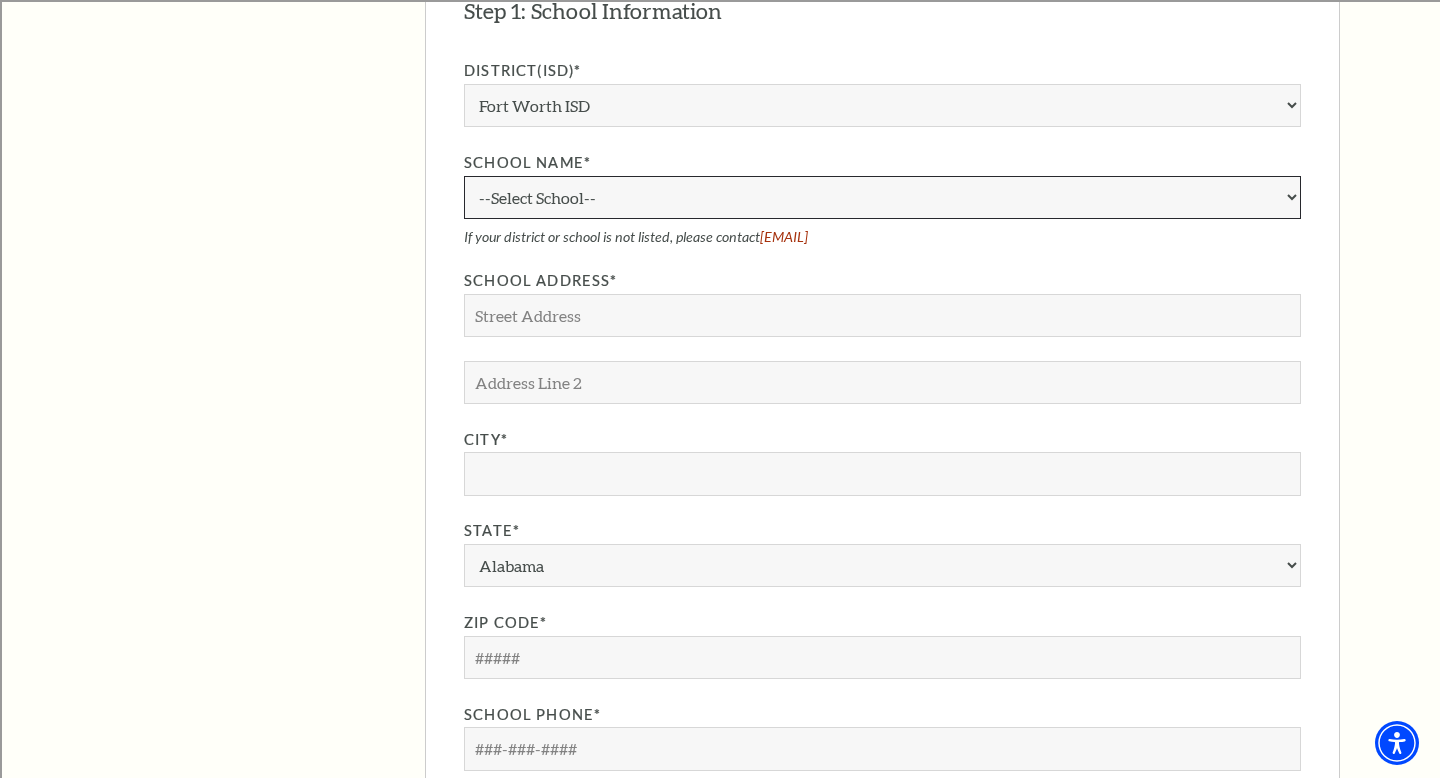 select on "87920" 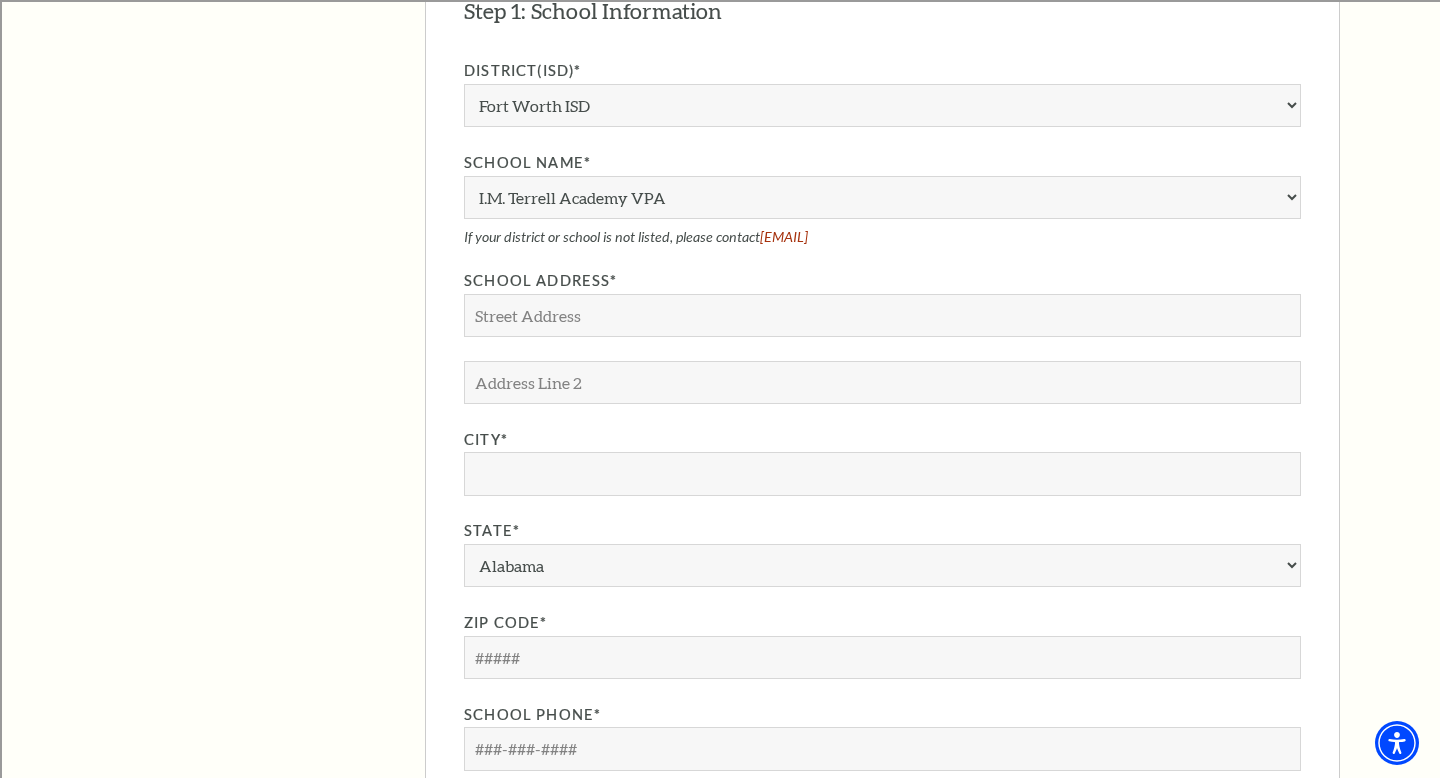 click on "Step 1: School Information
EDIT
District(ISD)*
[DISTRICT]
[DISTRICT]
[DISTRICT]
[DISTRICT]
[DISTRICT]
[DISTRICT]
[DISTRICT]
[DISTRICT]
[DISTRICT]
[DISTRICT]
[DISTRICT]
[DISTRICT]
[DISTRICT]
[DISTRICT]
[DISTRICT]
[DISTRICT]
[DISTRICT]
[DISTRICT]
[DISTRICT]
[DISTRICT]
[DISTRICT]
[DISTRICT]
[DISTRICT]
[DISTRICT]
[DISTRICT]
[DISTRICT]
[DISTRICT]
[DISTRICT]
[DISTRICT]
[DISTRICT]
[DISTRICT]
[DISTRICT]
[DISTRICT]
[DISTRICT]
[DISTRICT]
[DISTRICT]
[DISTRICT]" at bounding box center [882, 461] 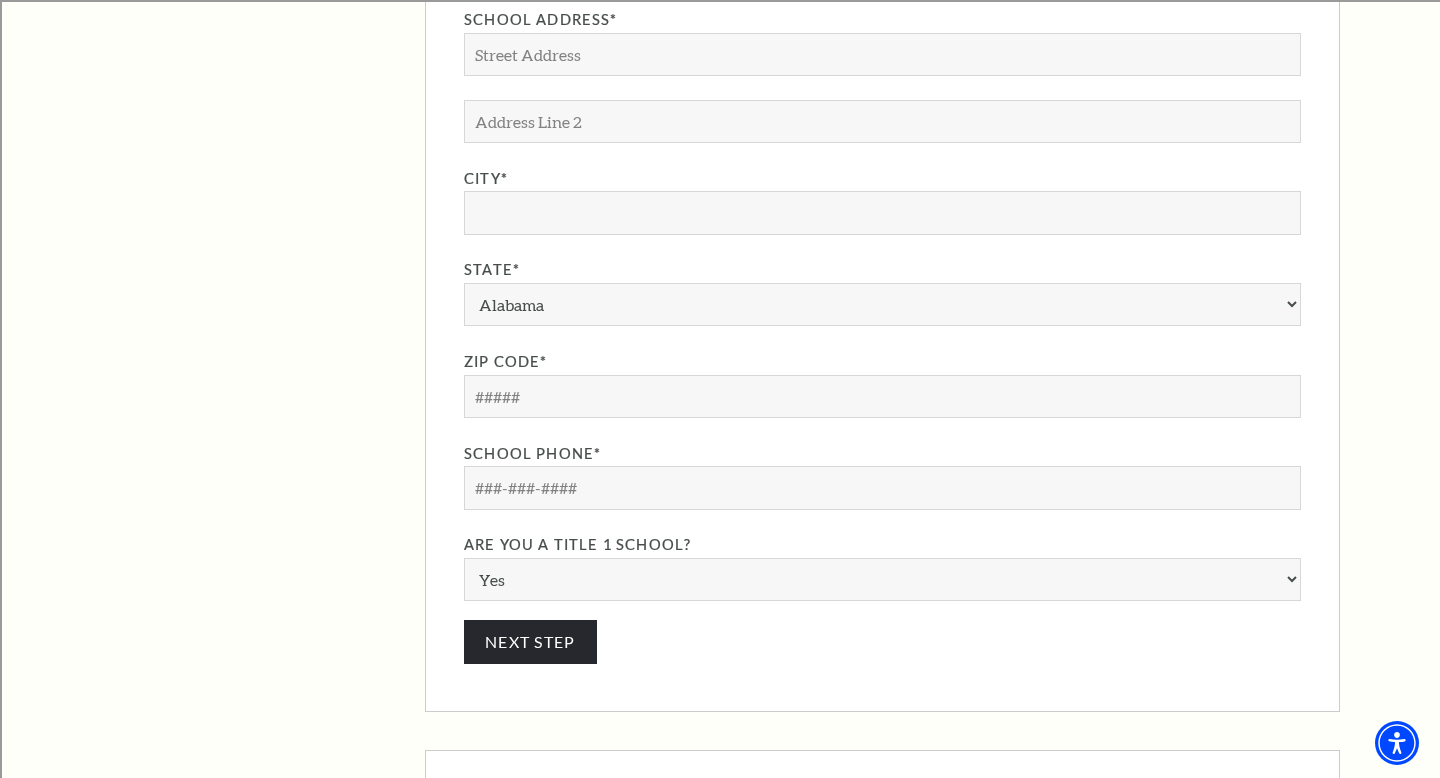 scroll, scrollTop: 1945, scrollLeft: 0, axis: vertical 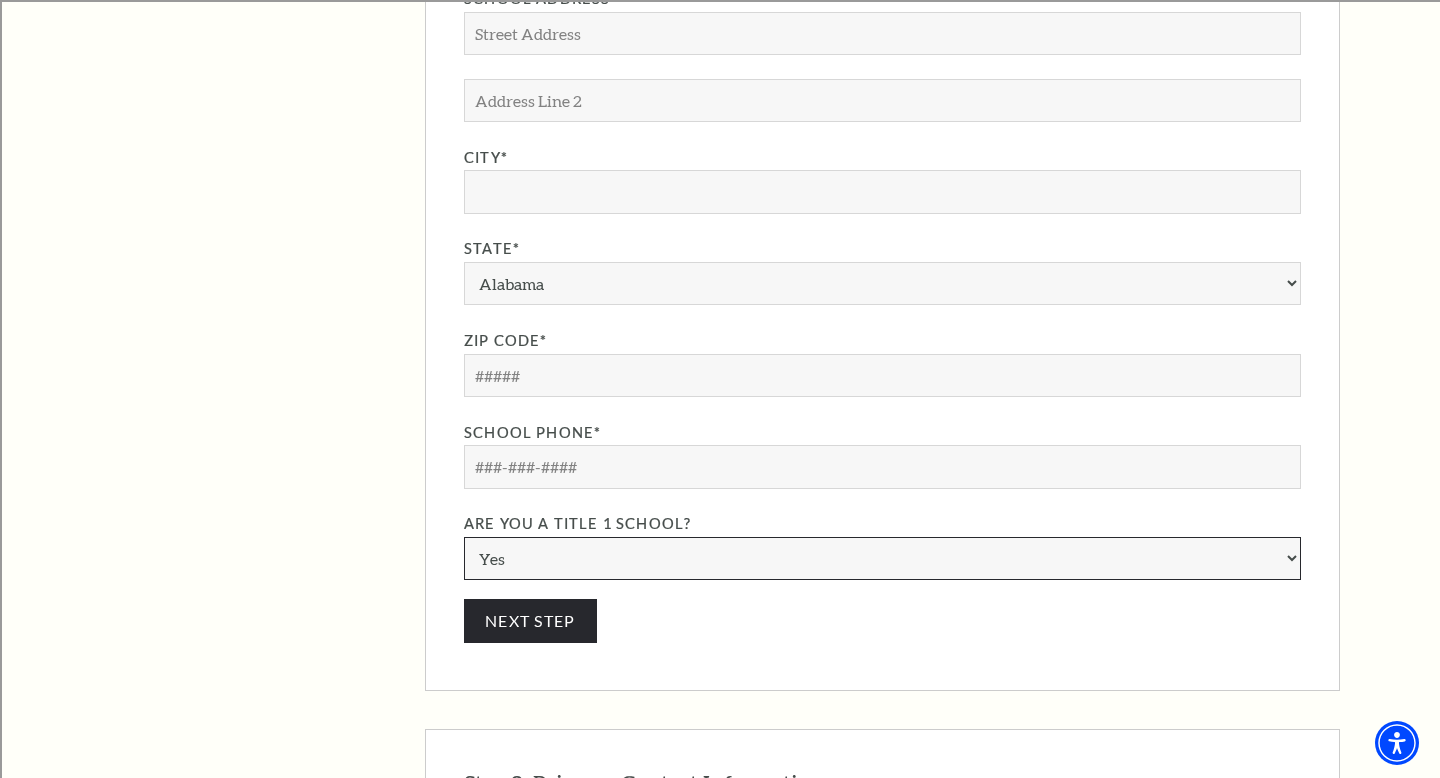 click on "Yes
No" at bounding box center [882, 558] 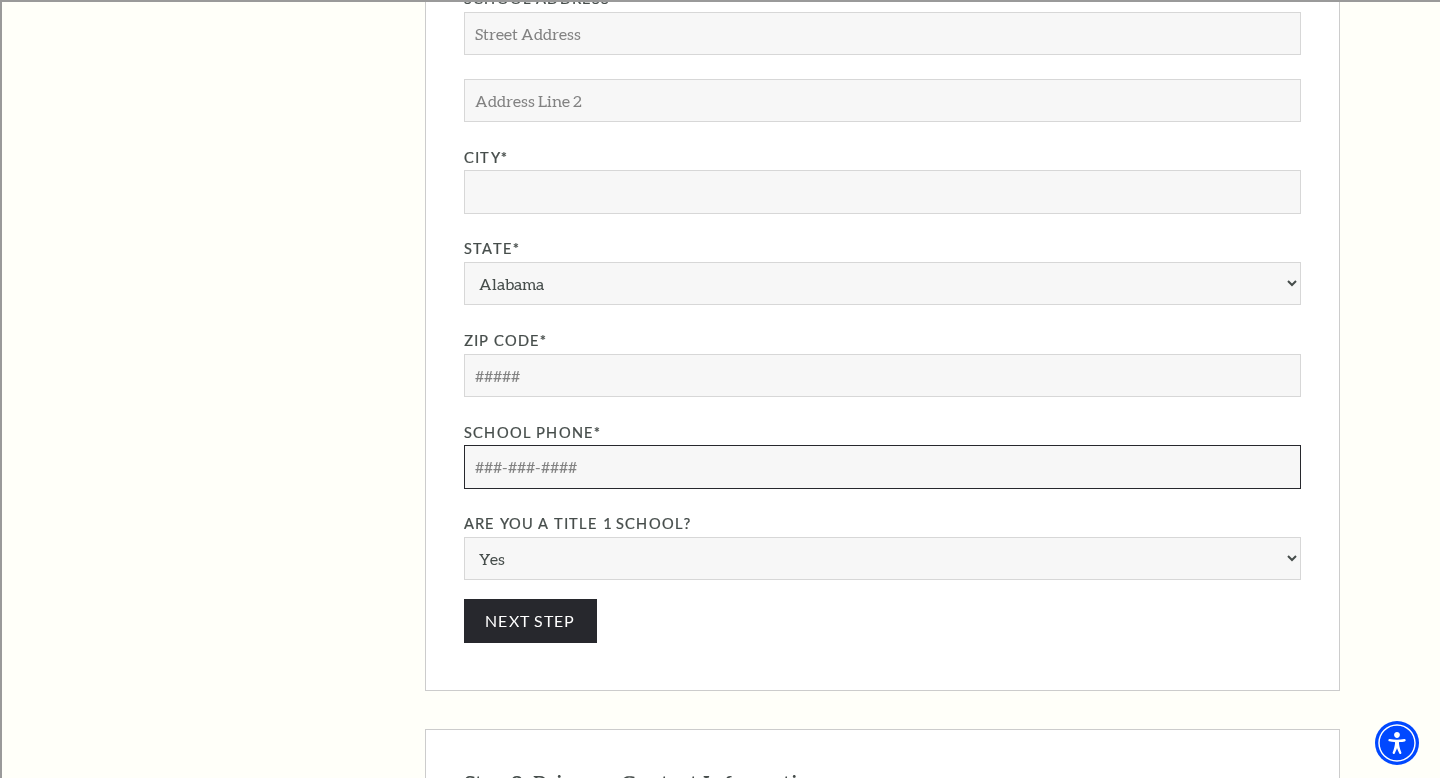 click at bounding box center (882, 466) 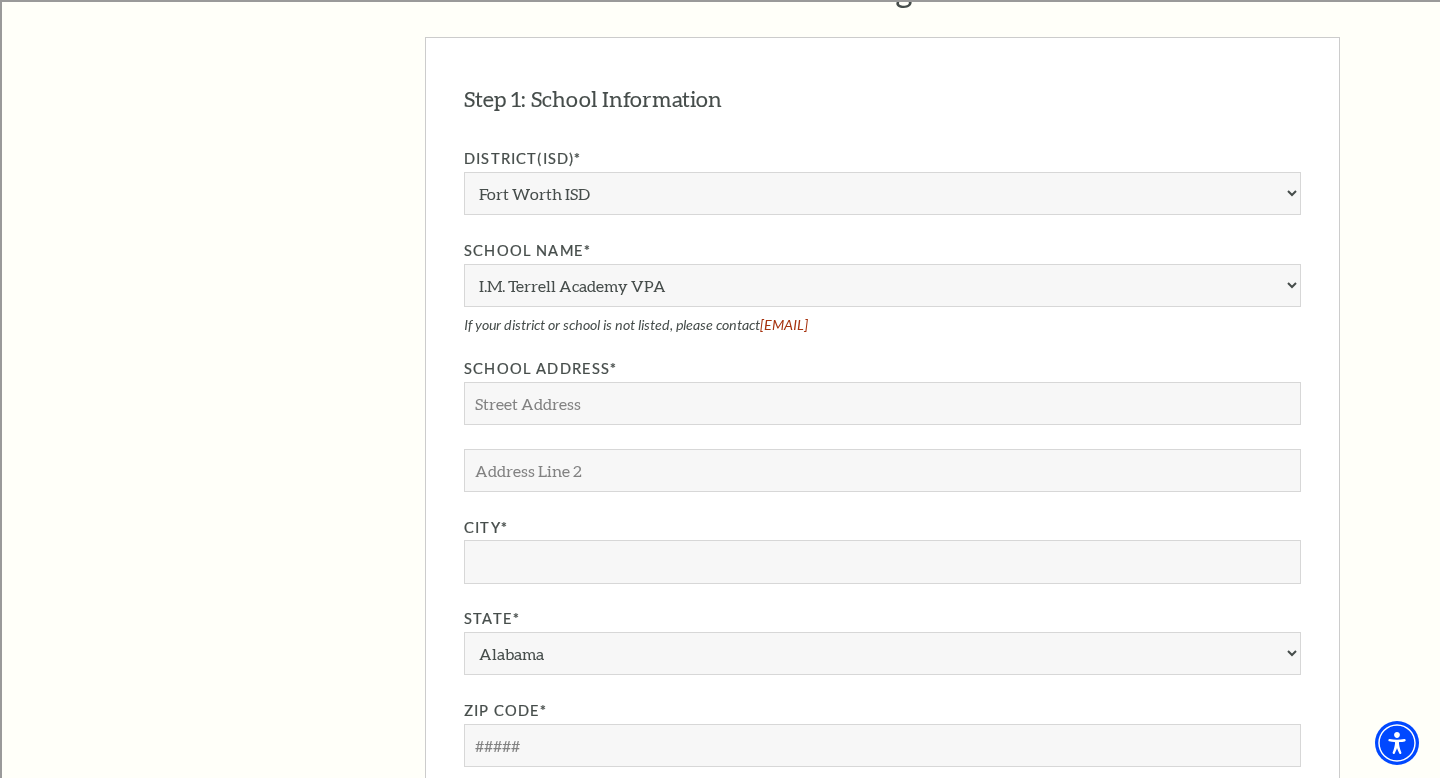 scroll, scrollTop: 1574, scrollLeft: 0, axis: vertical 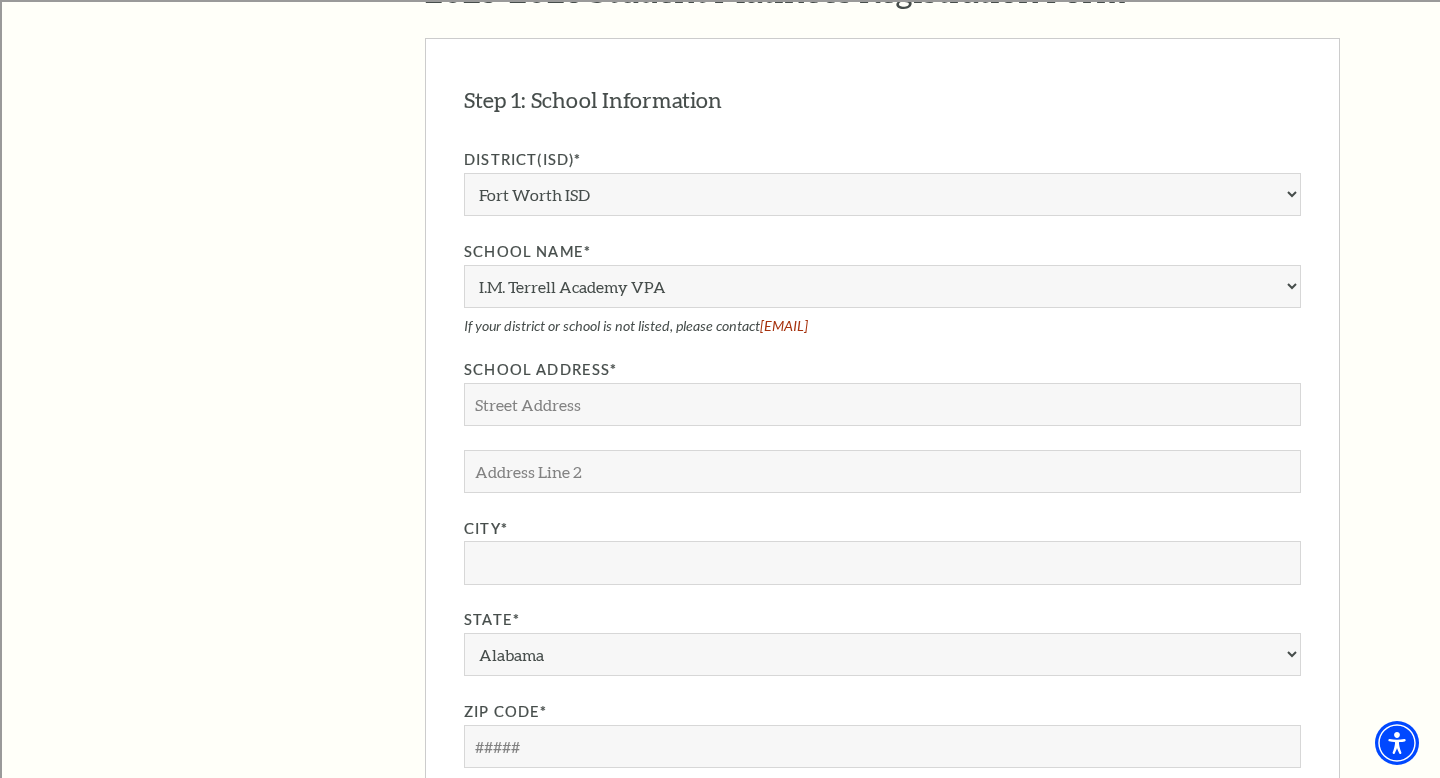 type on "[PHONE]" 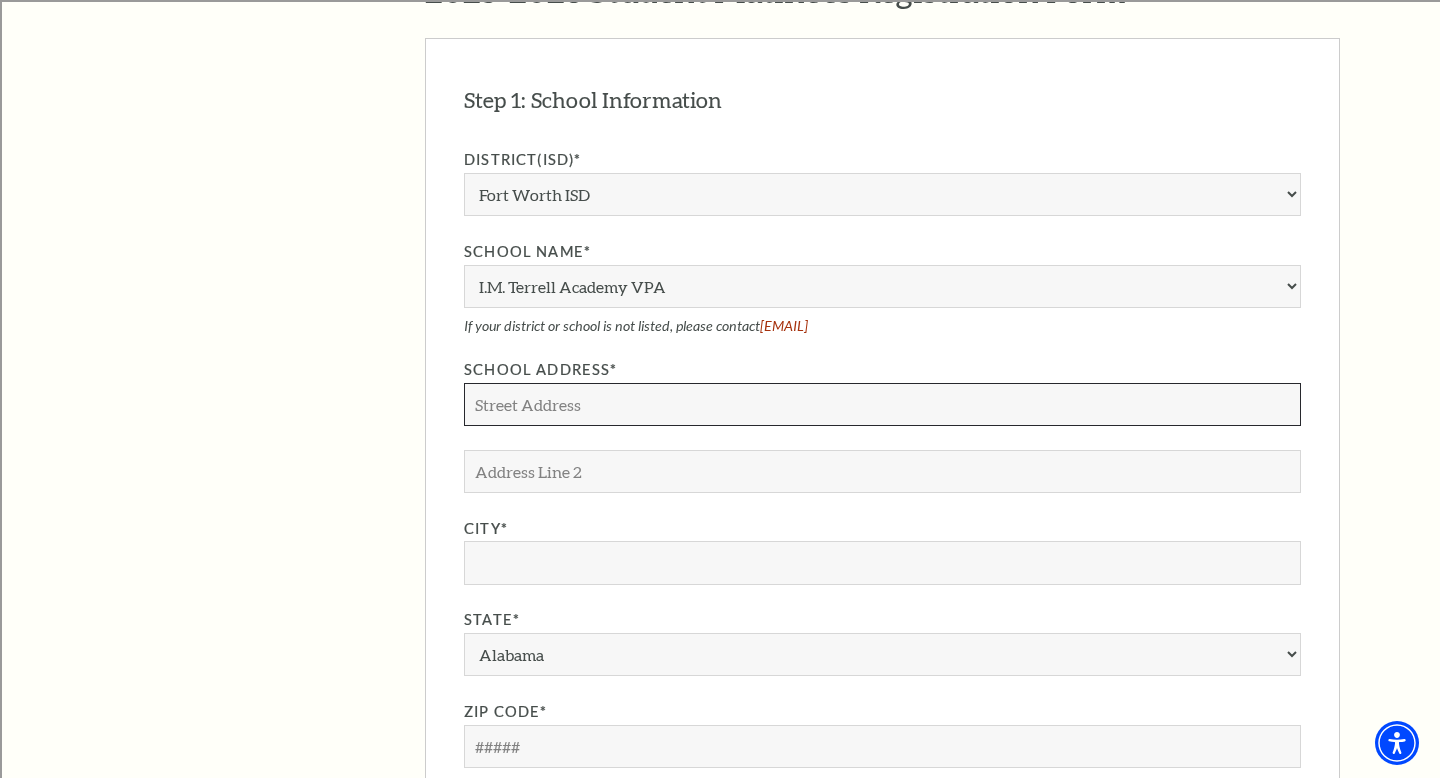 click on "School Address*" at bounding box center (882, 404) 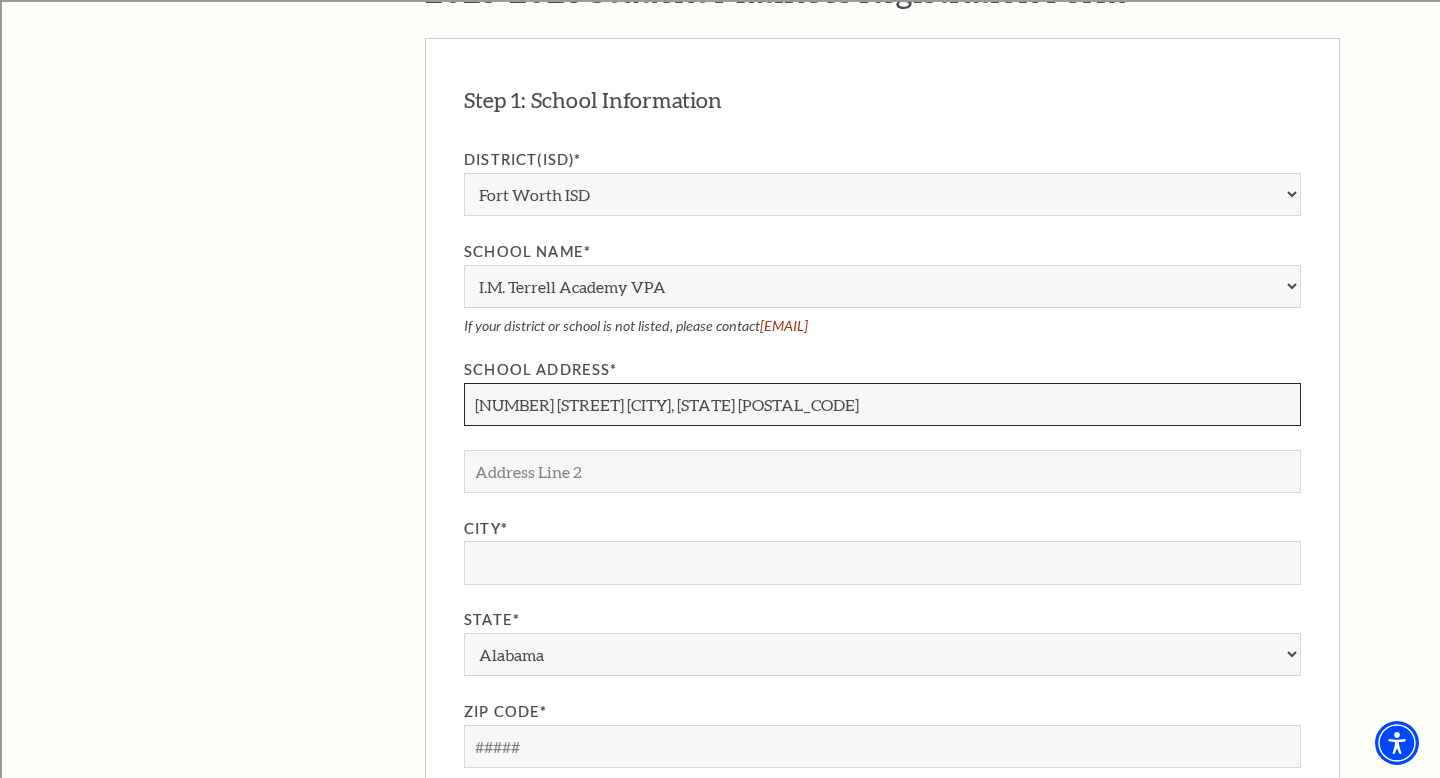 type on "[NUMBER] [STREET] [CITY], [STATE] [POSTAL_CODE]" 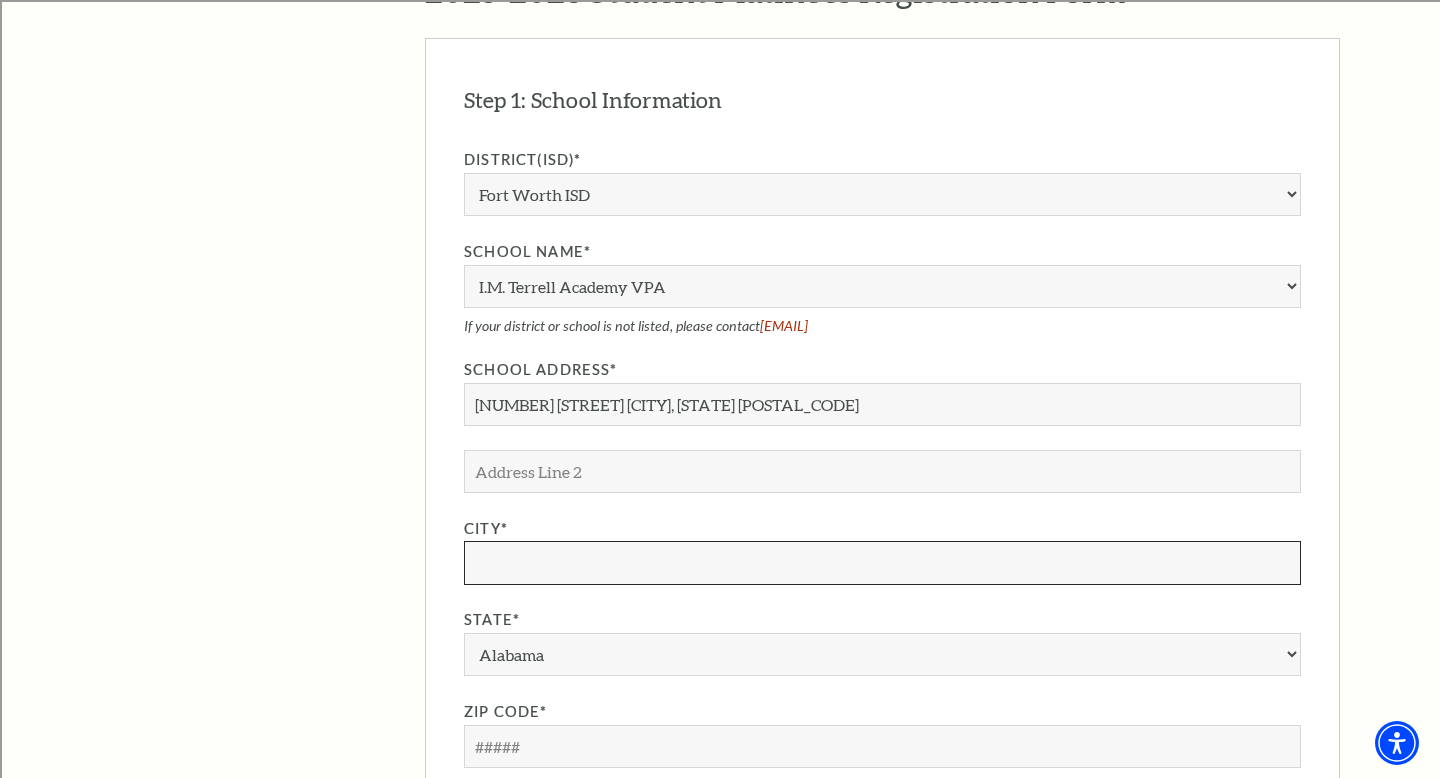 click on "City*" at bounding box center (882, 562) 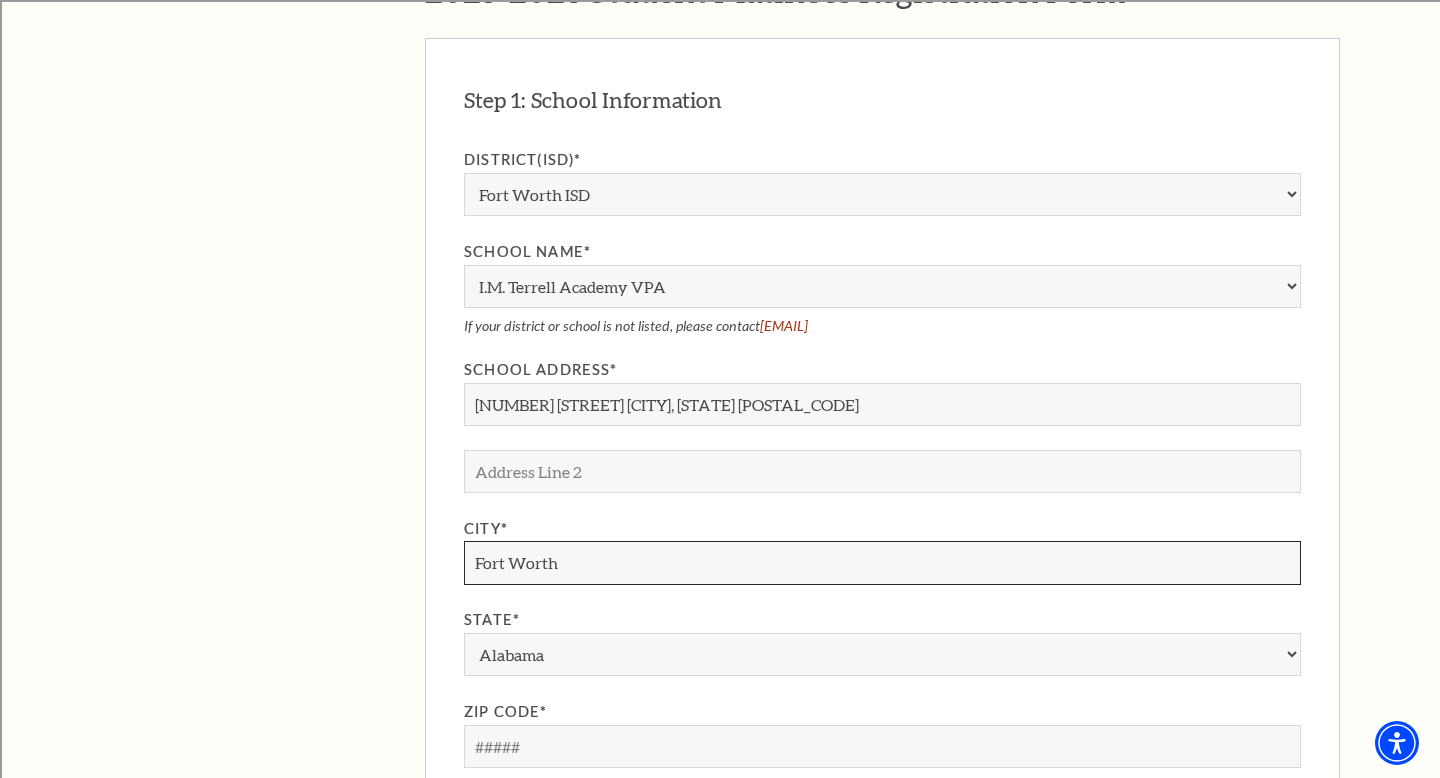 type on "Fort Worth" 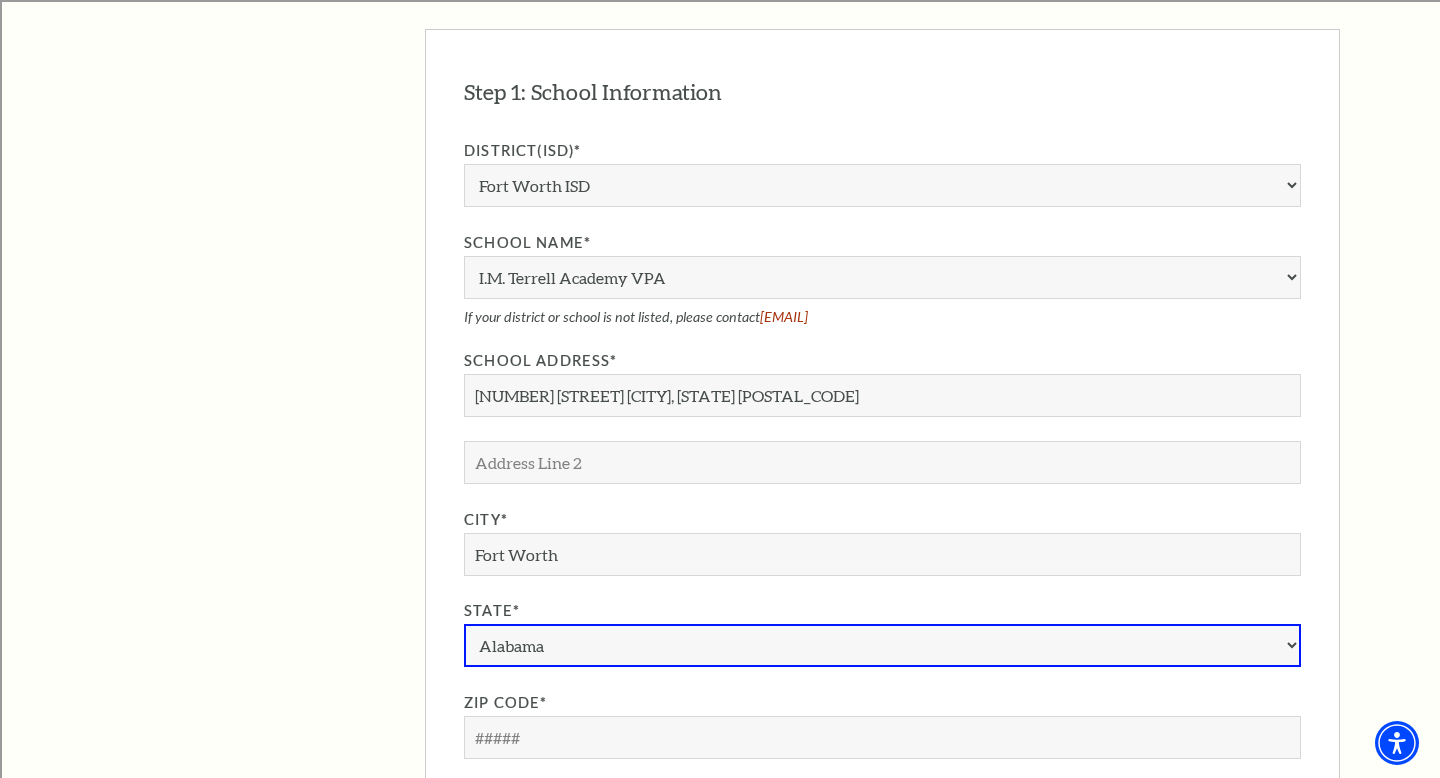 scroll, scrollTop: 1565, scrollLeft: 0, axis: vertical 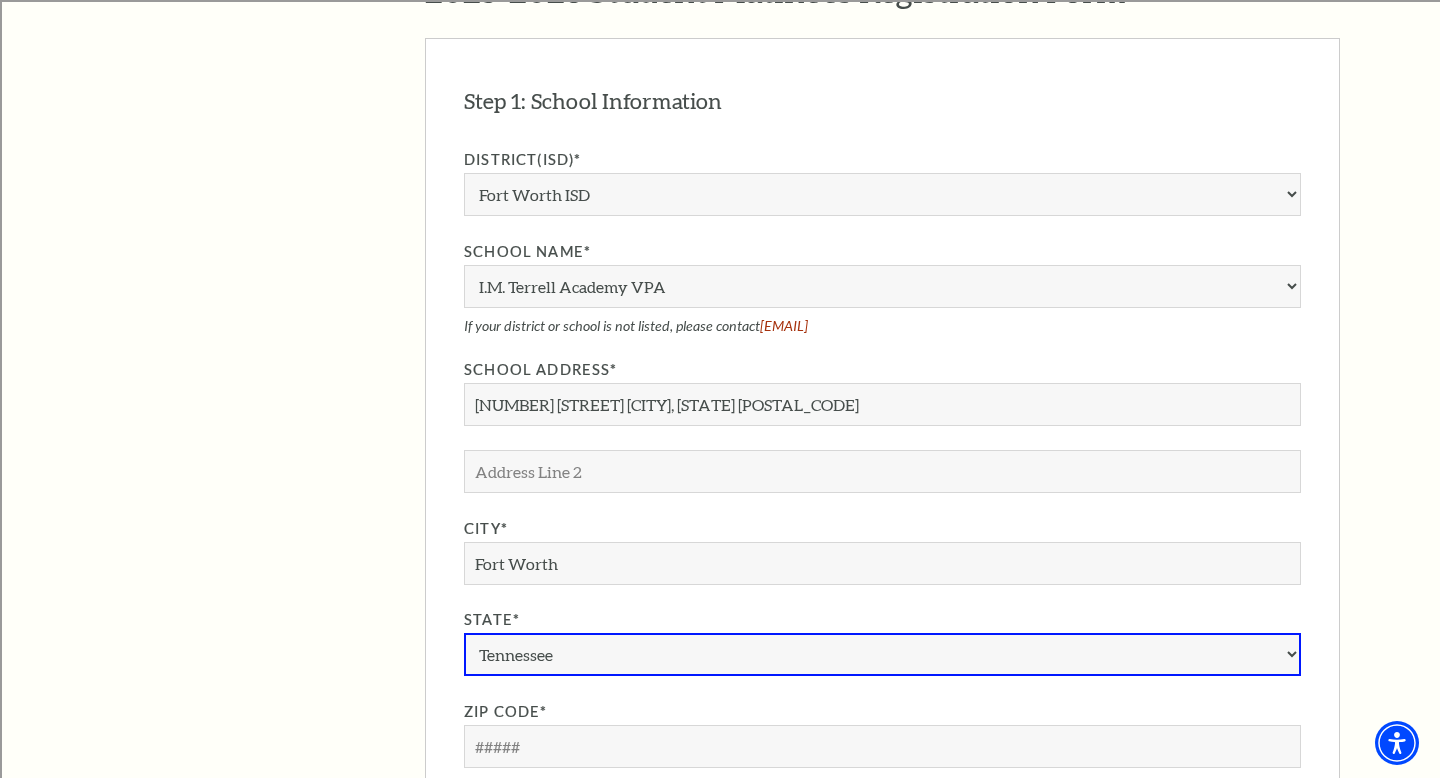 select on "TX" 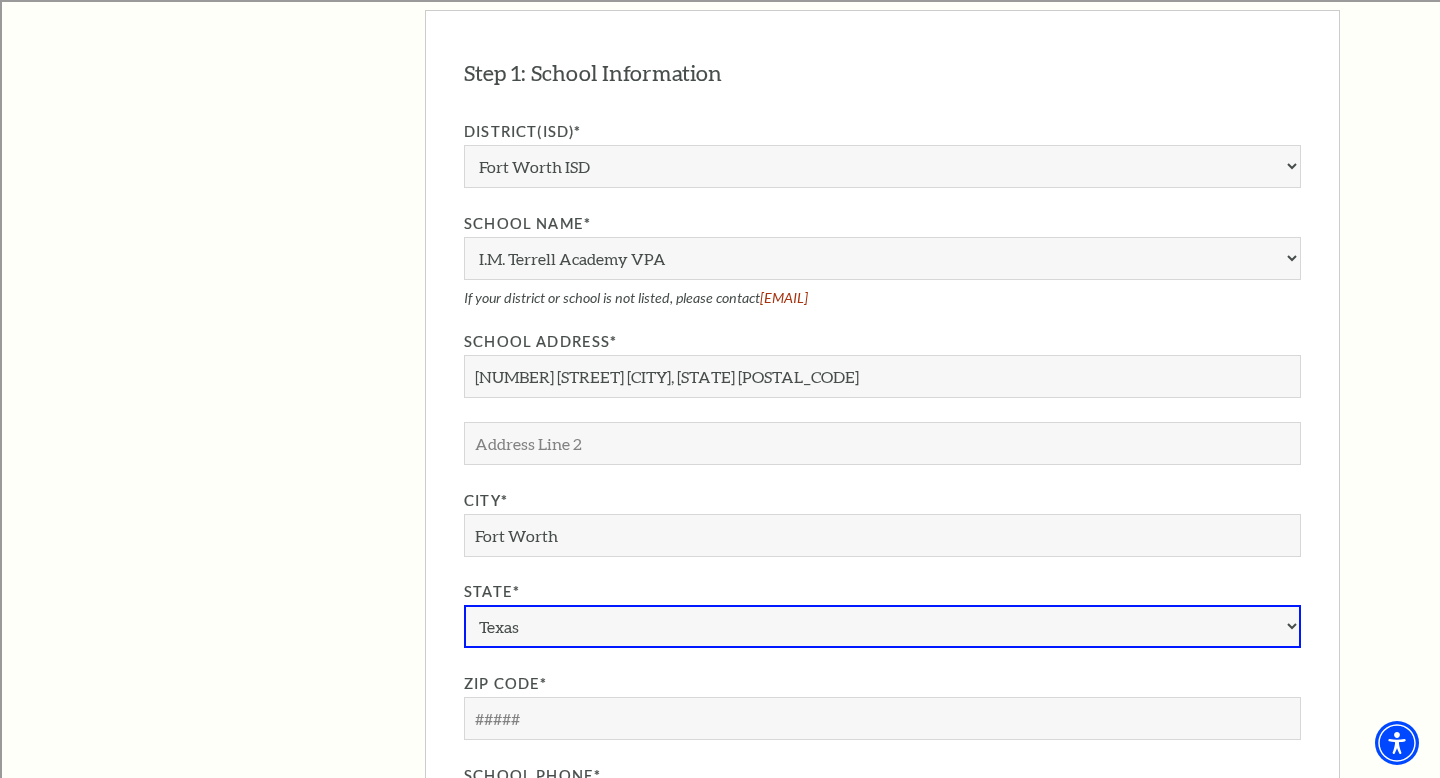 scroll, scrollTop: 1682, scrollLeft: 0, axis: vertical 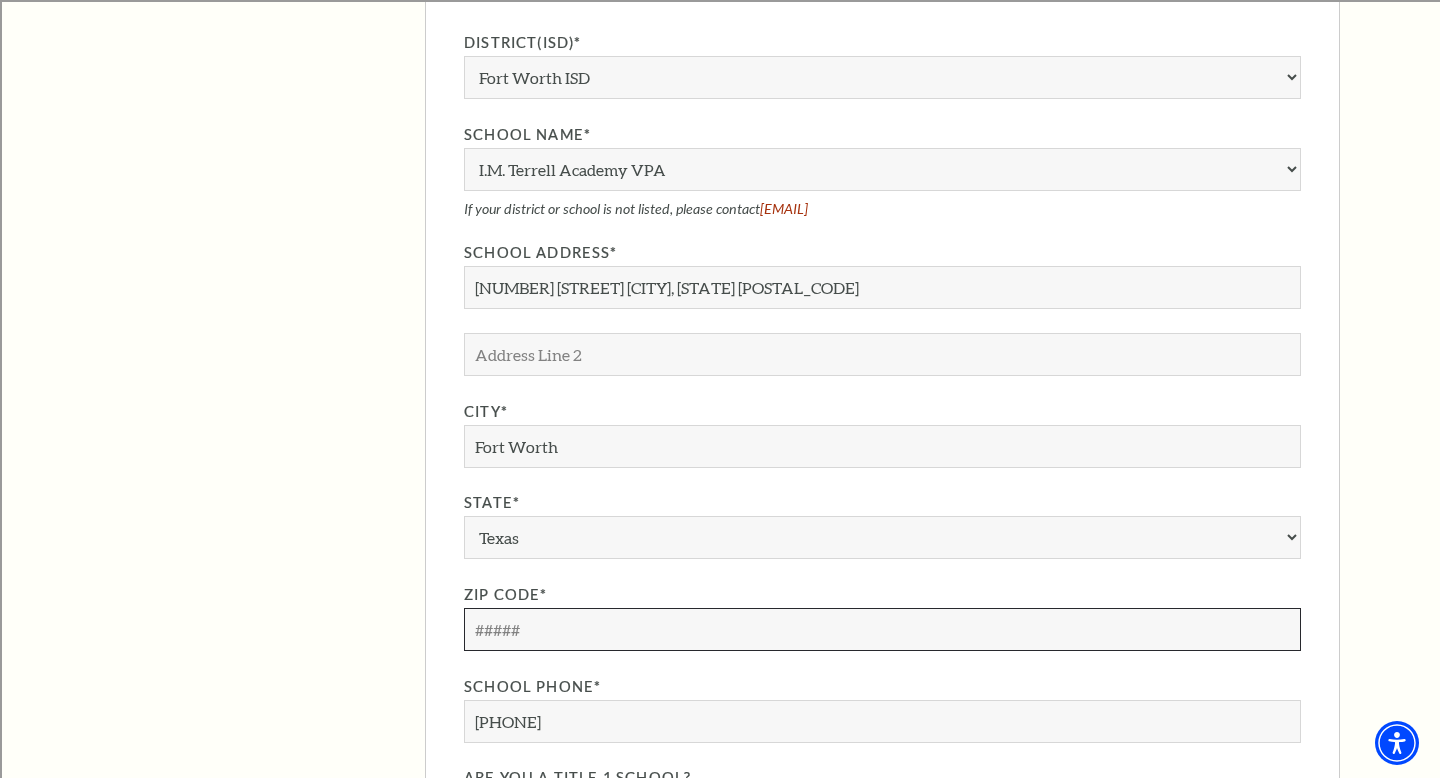 click on "Zip Code*" at bounding box center [882, 629] 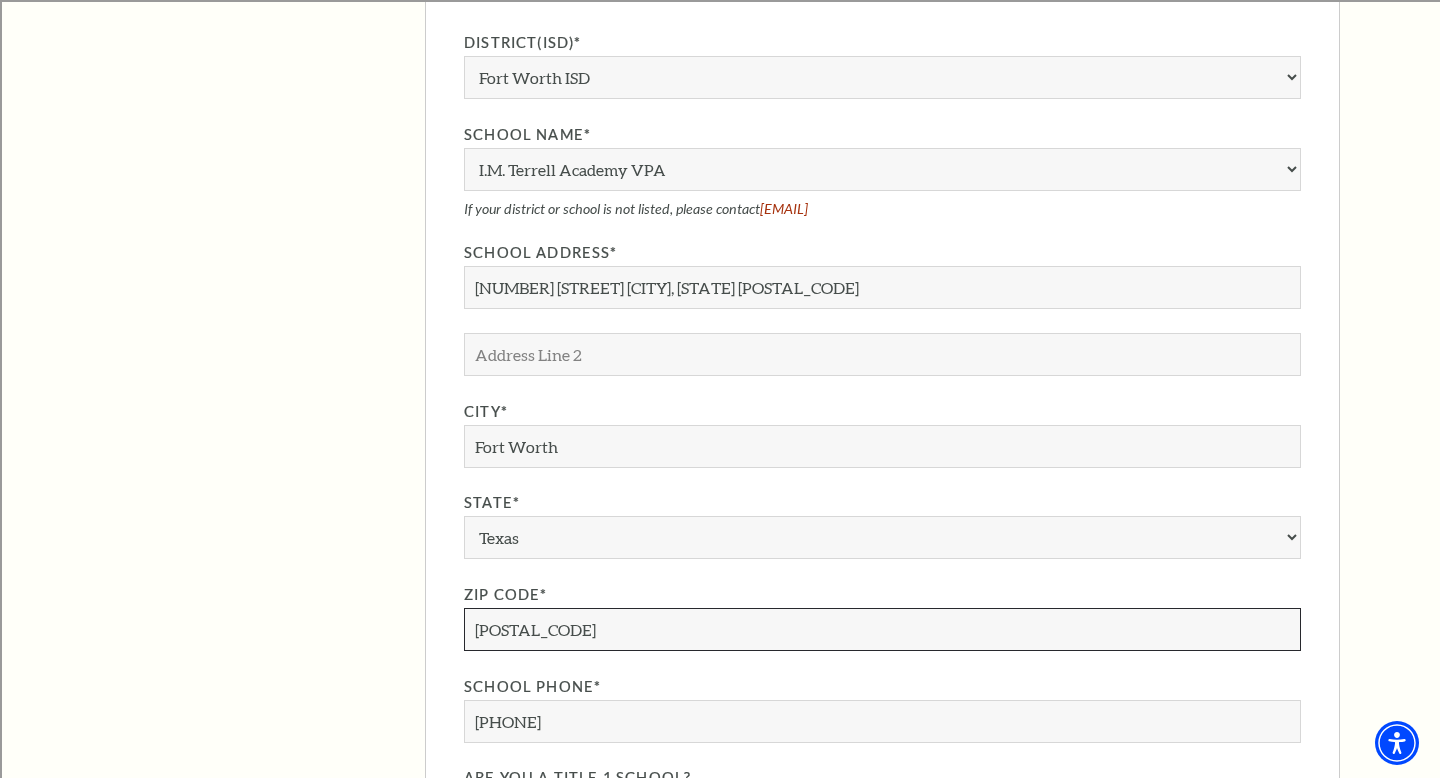 type on "[POSTAL_CODE]" 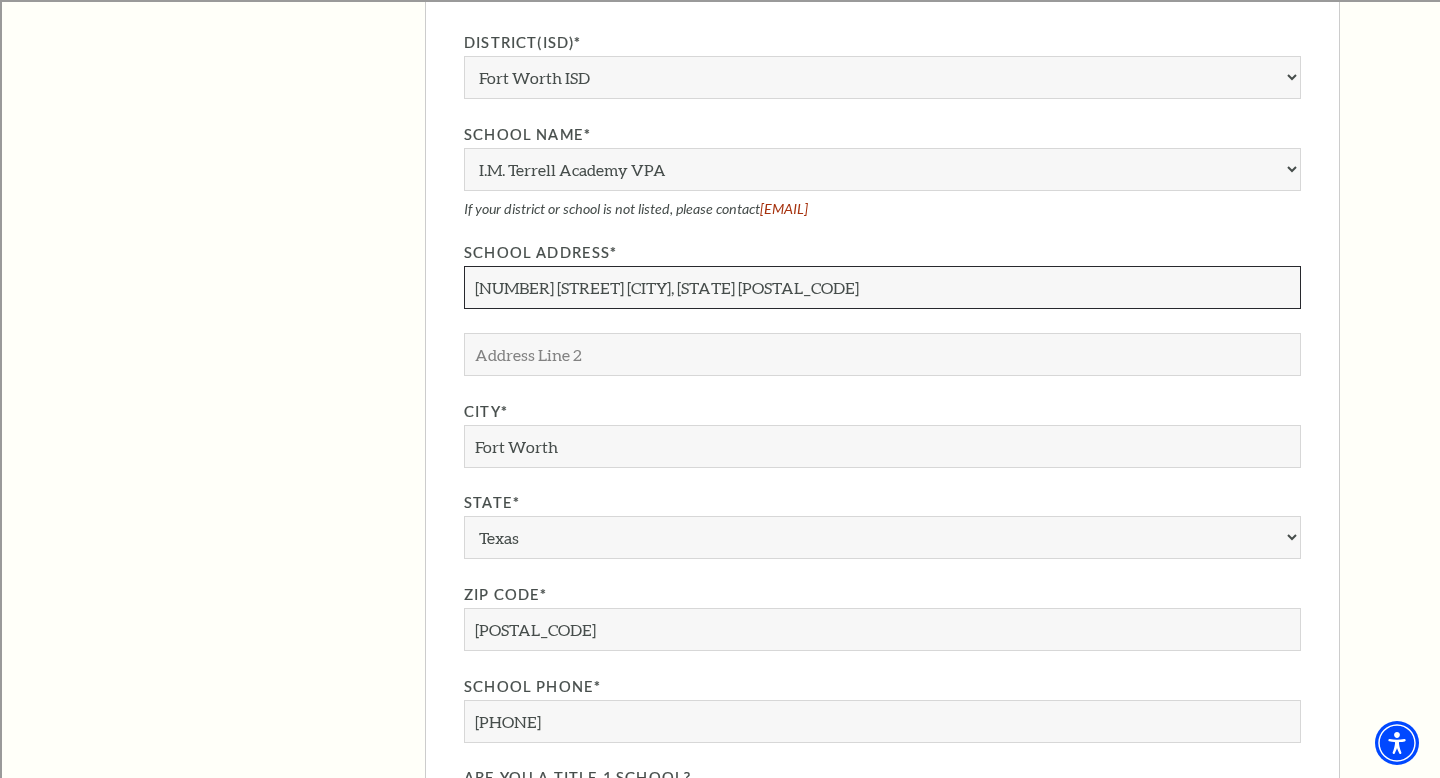 drag, startPoint x: 831, startPoint y: 292, endPoint x: 643, endPoint y: 283, distance: 188.2153 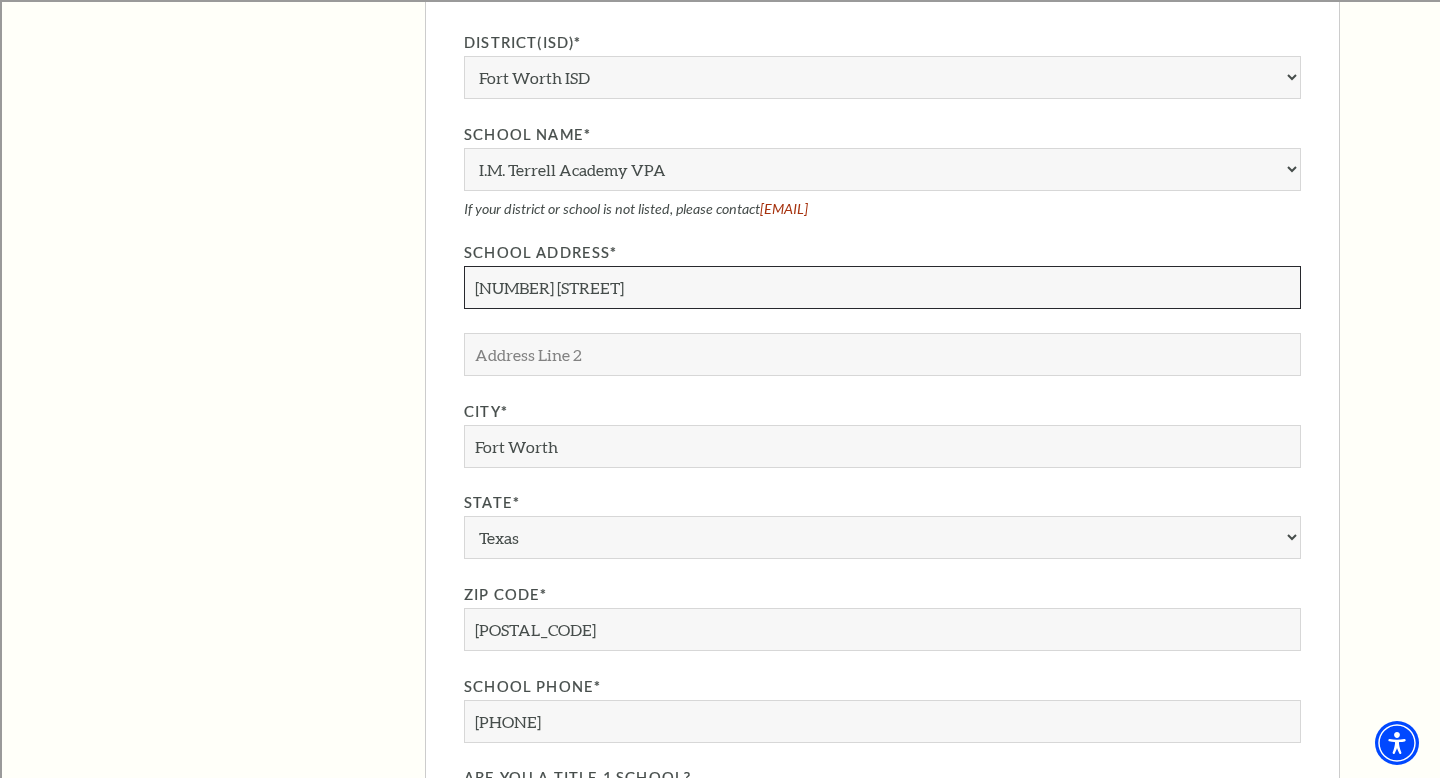 type on "[NUMBER] [STREET]" 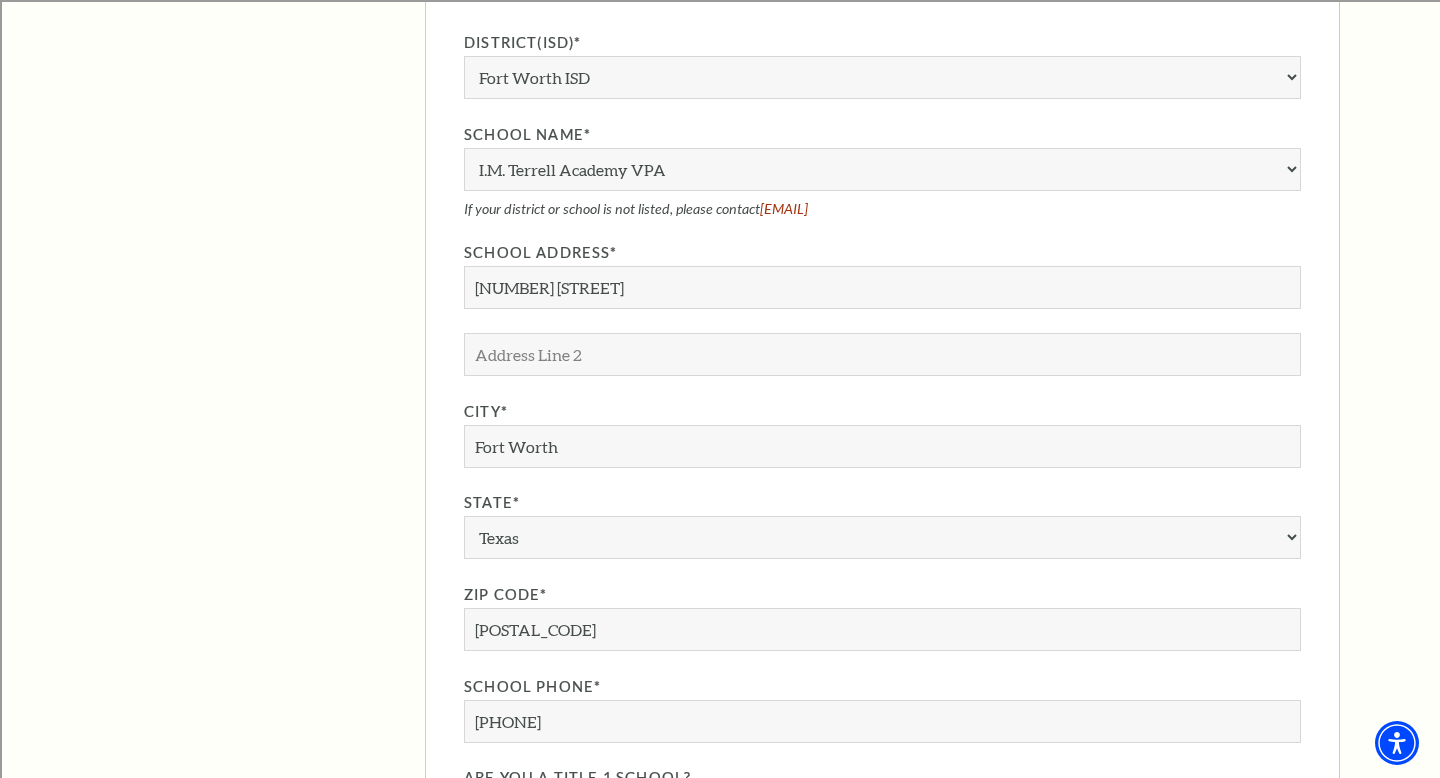click on "Step 1: School Information
EDIT
District(ISD)*
[DISTRICT]
[DISTRICT]
[DISTRICT]
[DISTRICT]
[DISTRICT]
[DISTRICT]
[DISTRICT]
[DISTRICT]
[DISTRICT]
[DISTRICT]
[DISTRICT]
[DISTRICT]
[DISTRICT]
[DISTRICT]
[DISTRICT]
[DISTRICT]
[DISTRICT]
[DISTRICT]
[DISTRICT]
[DISTRICT]
[DISTRICT]
[DISTRICT]
[DISTRICT]
[DISTRICT]
[DISTRICT]
[DISTRICT]
[DISTRICT]
[DISTRICT]
[DISTRICT]
[DISTRICT]
[DISTRICT]
[DISTRICT]
[DISTRICT]
[DISTRICT]
[DISTRICT]
[DISTRICT]
[DISTRICT]" at bounding box center [882, 433] 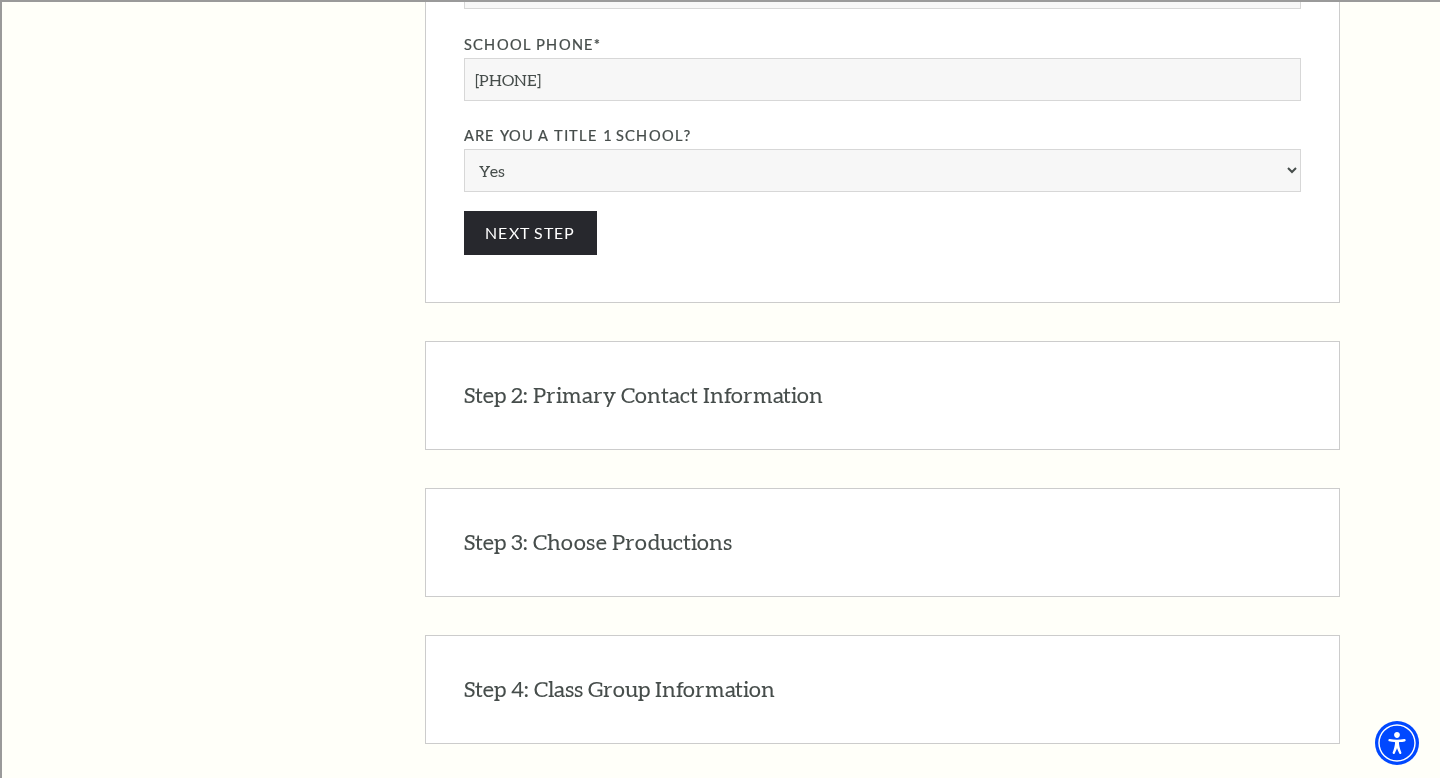 scroll, scrollTop: 2312, scrollLeft: 0, axis: vertical 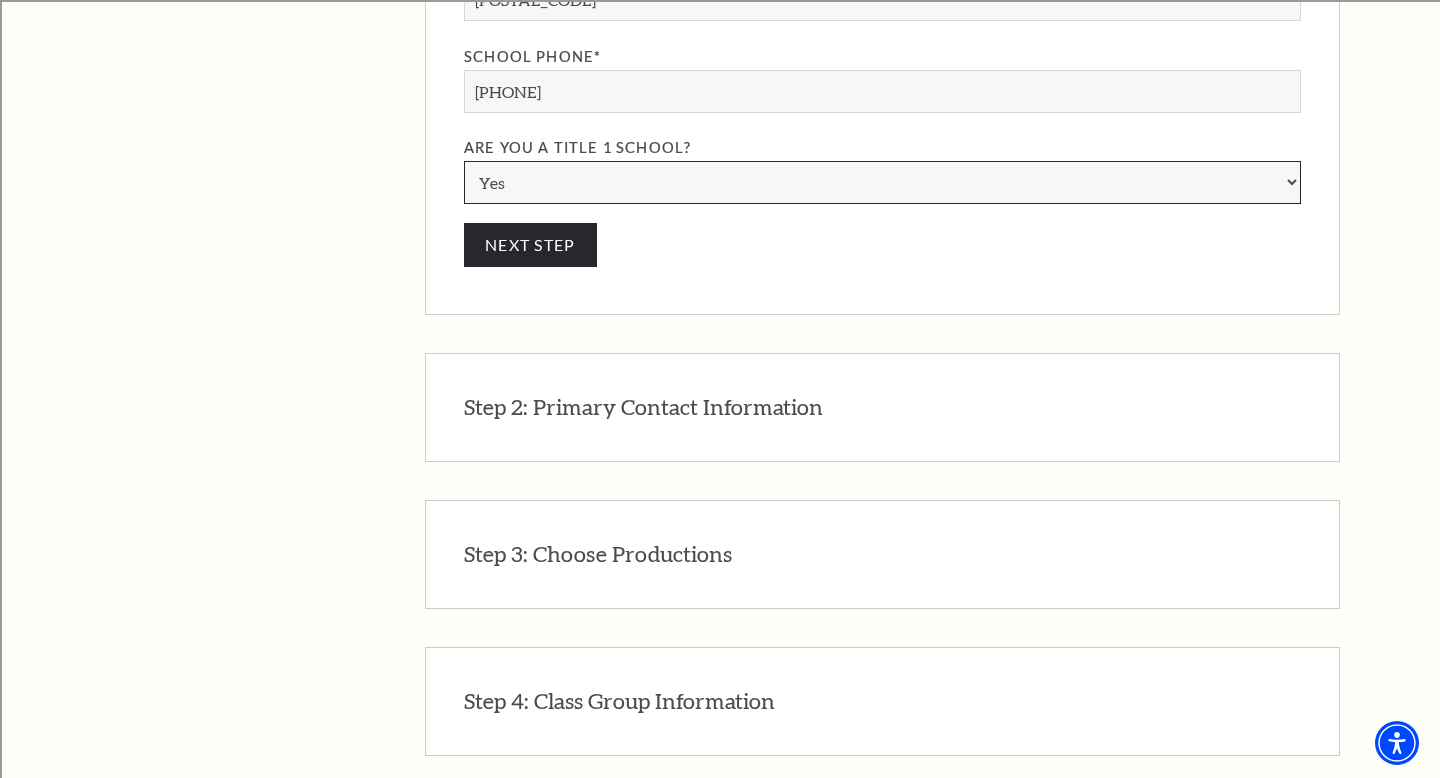 click on "Yes
No" at bounding box center (882, 182) 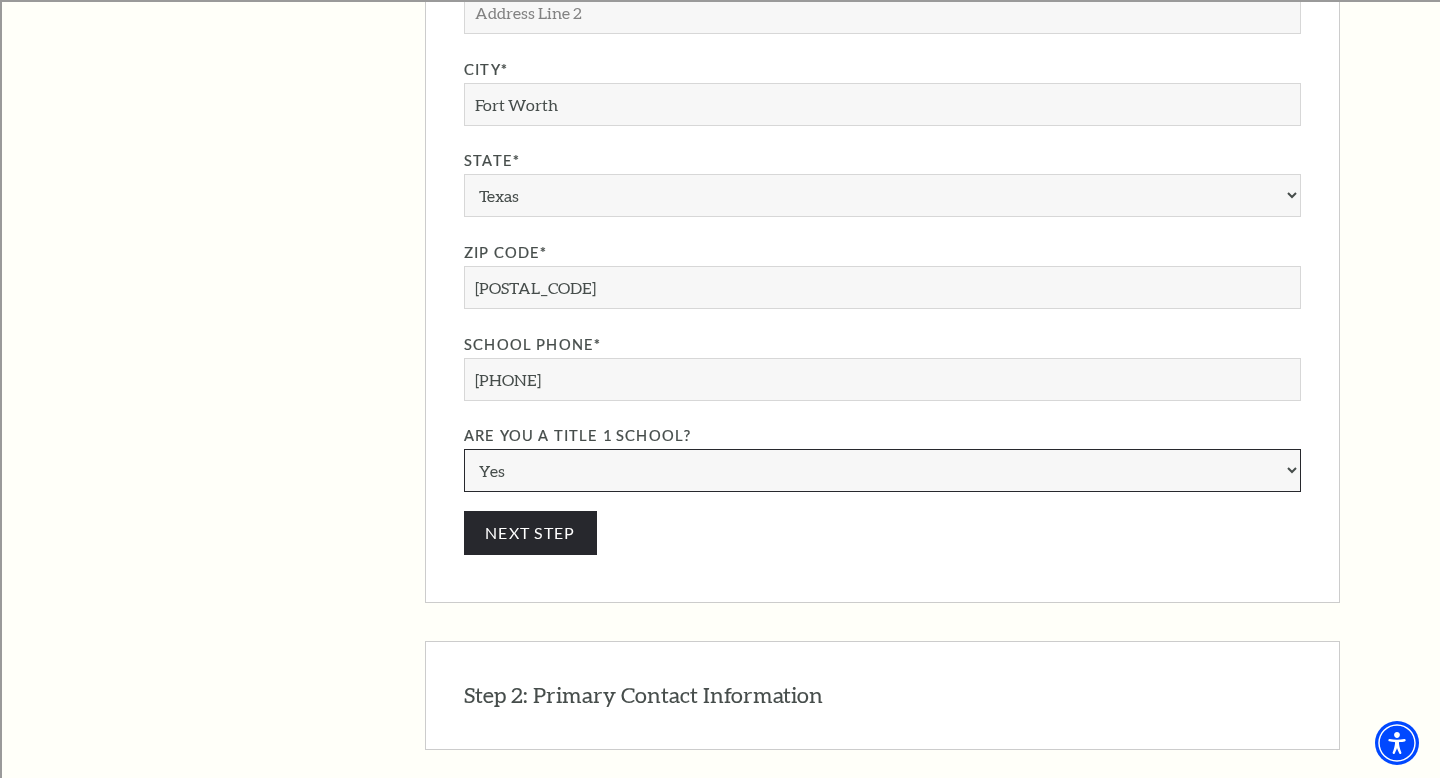 scroll, scrollTop: 2039, scrollLeft: 0, axis: vertical 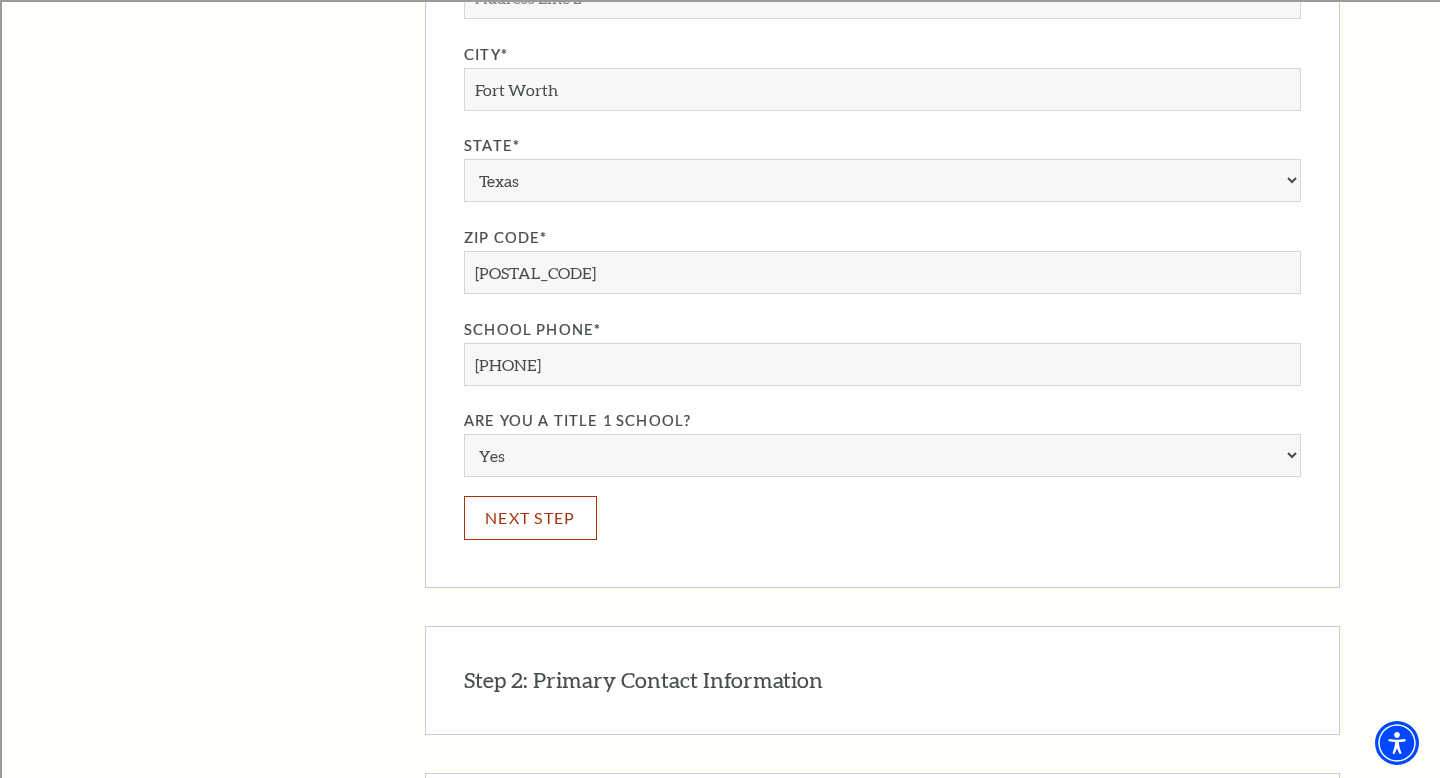 click on "Next Step" at bounding box center [530, 517] 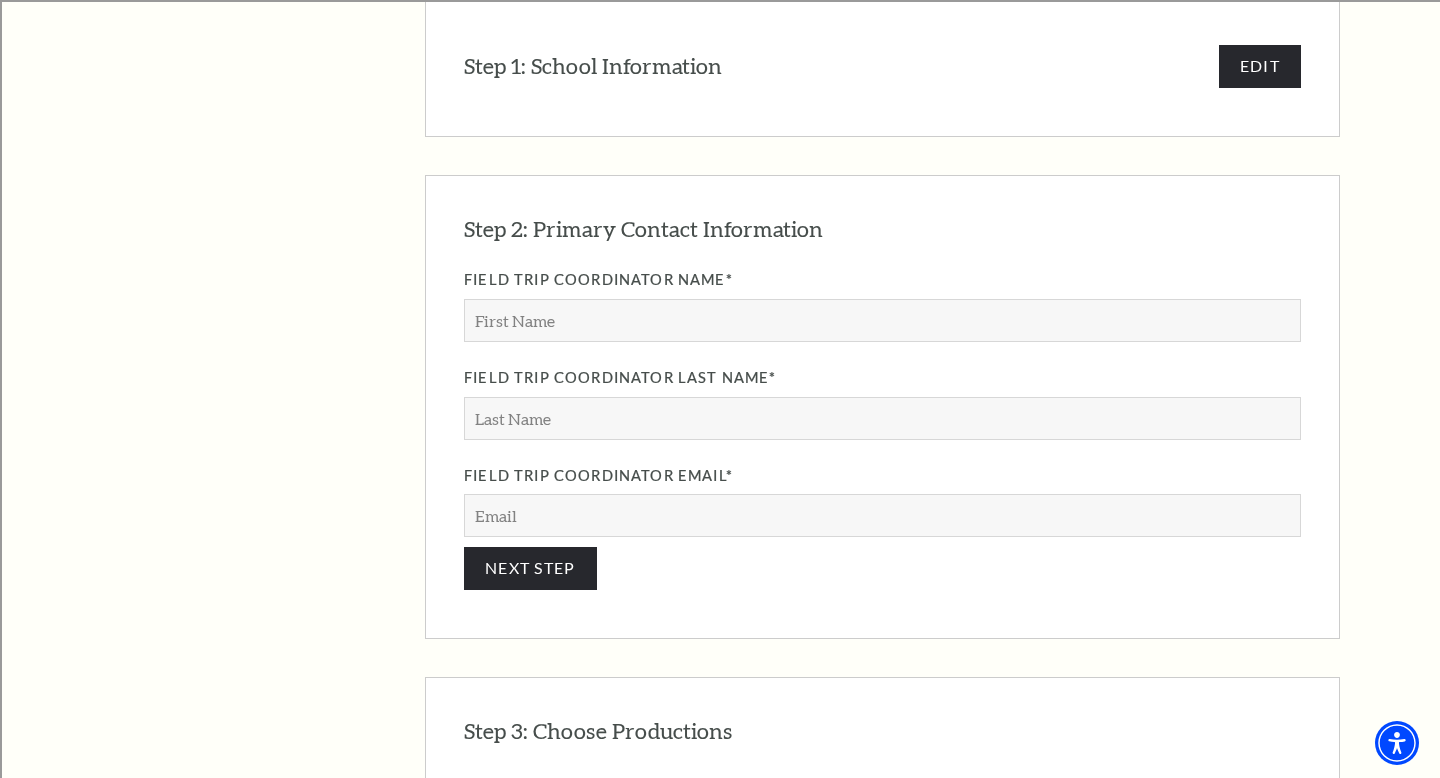 scroll, scrollTop: 1610, scrollLeft: 0, axis: vertical 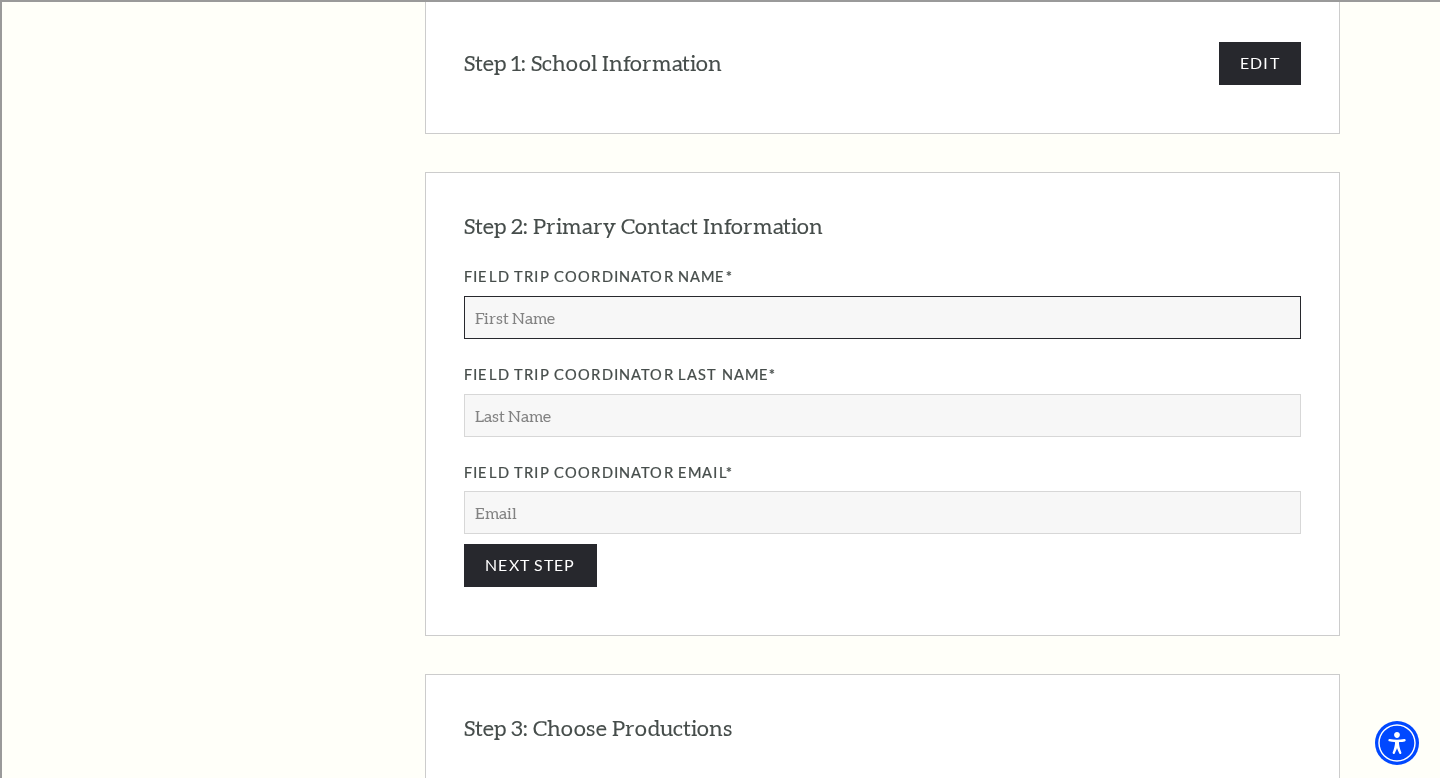 click on "Field Trip Coordinator Name*" at bounding box center [882, 317] 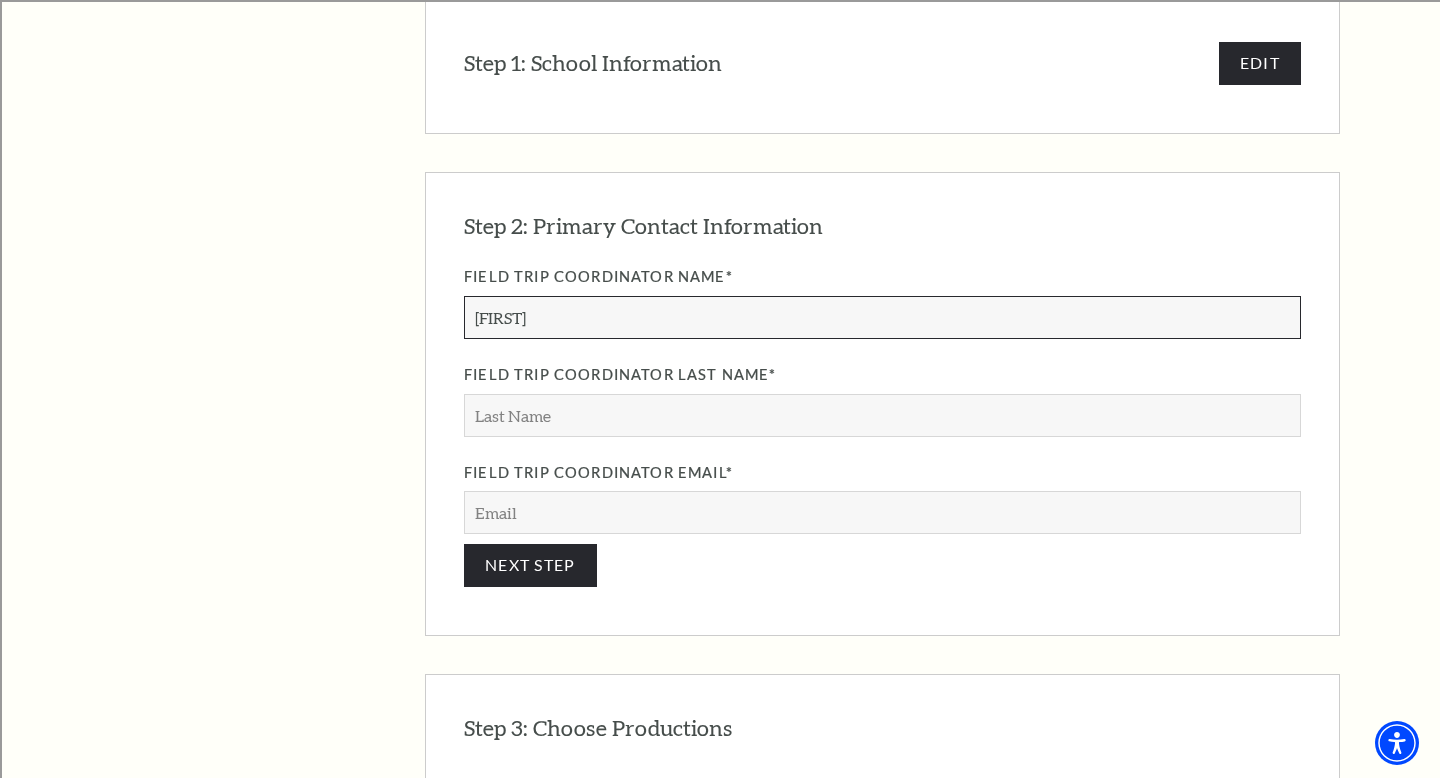 type on "[FIRST]" 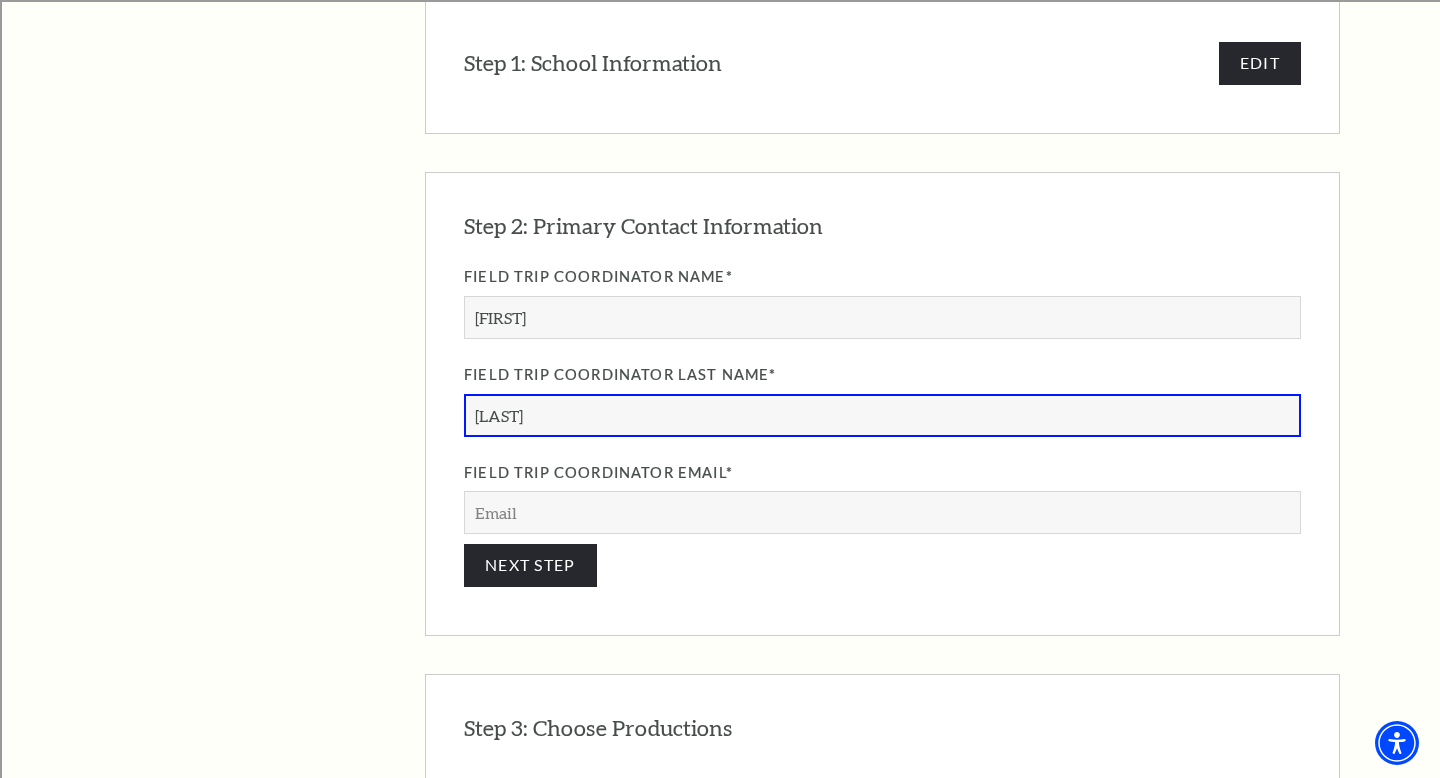type on "[LAST]" 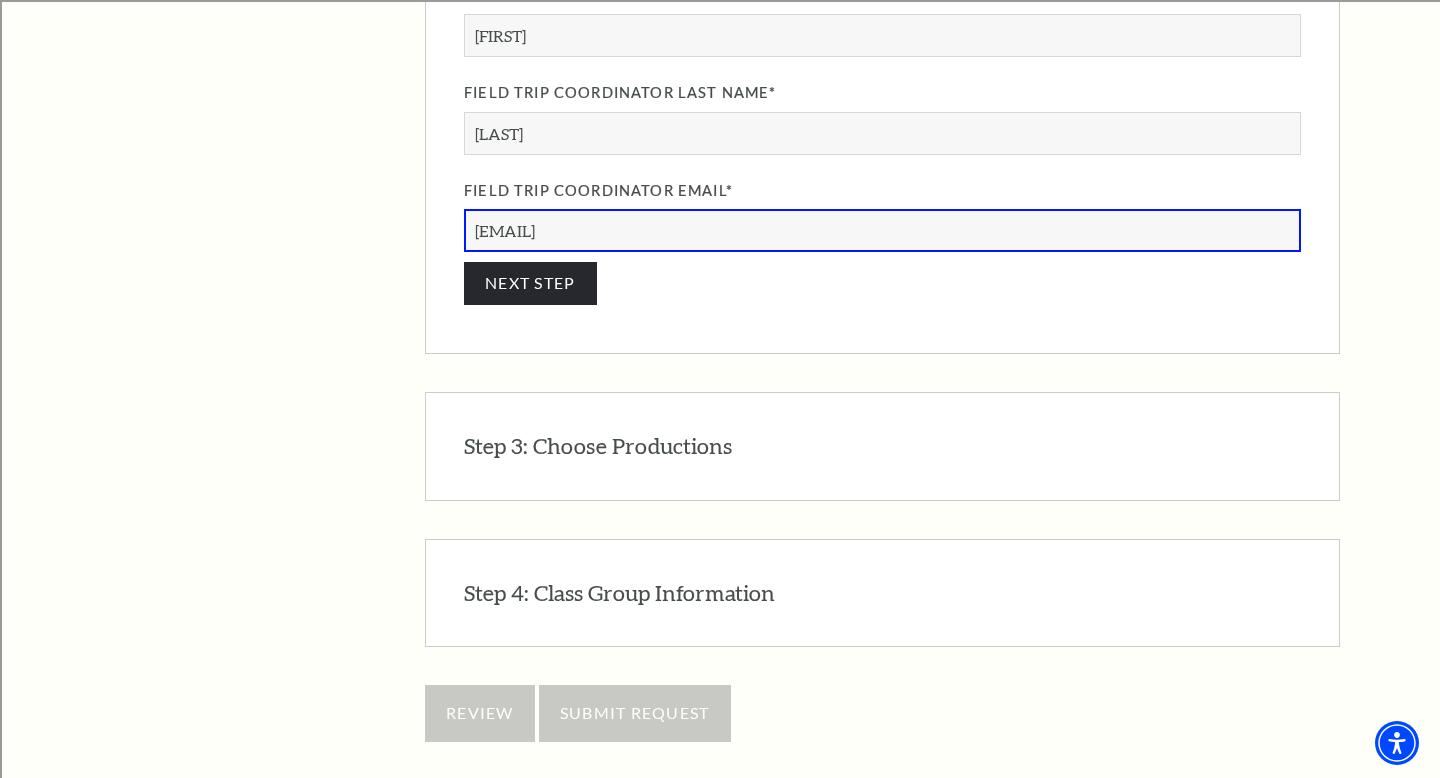 scroll, scrollTop: 1899, scrollLeft: 0, axis: vertical 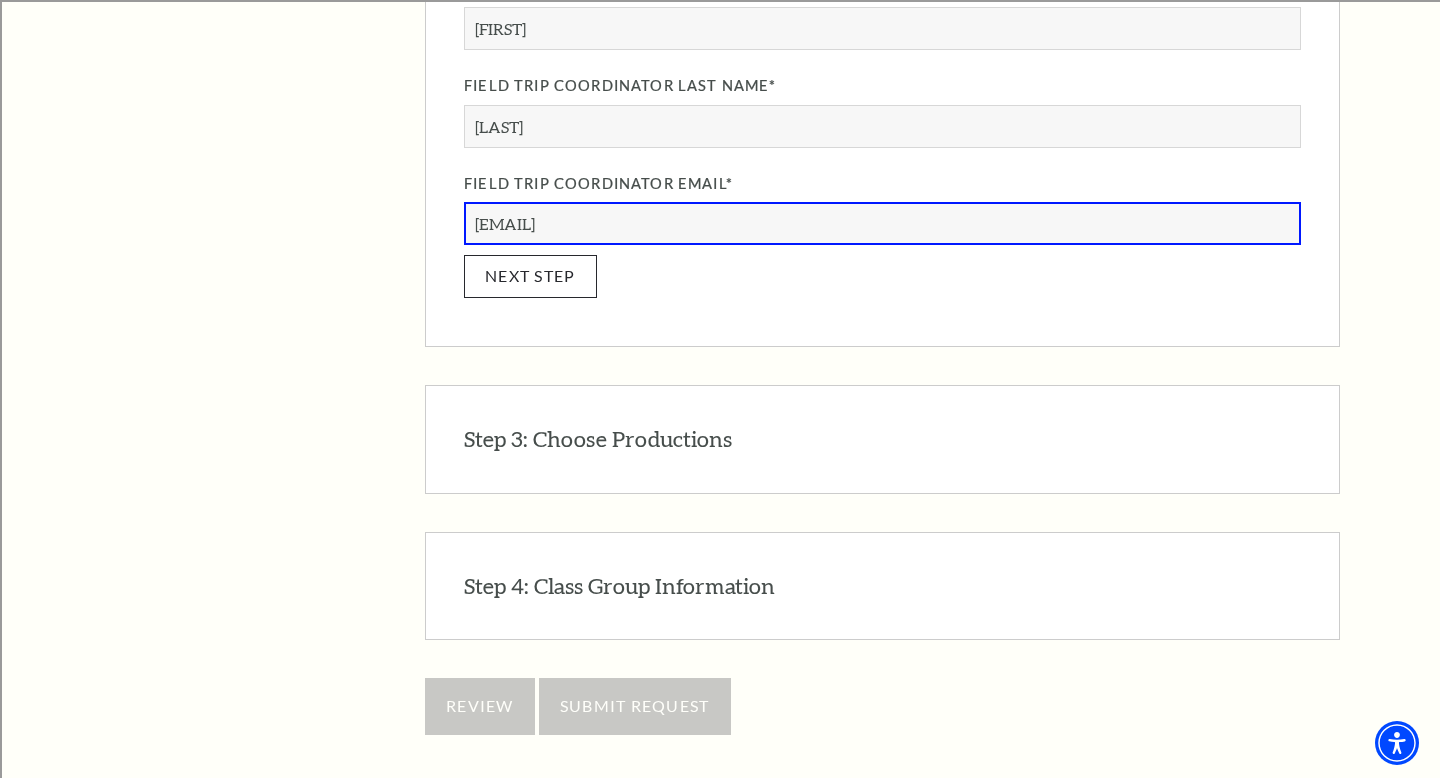 type on "[EMAIL]" 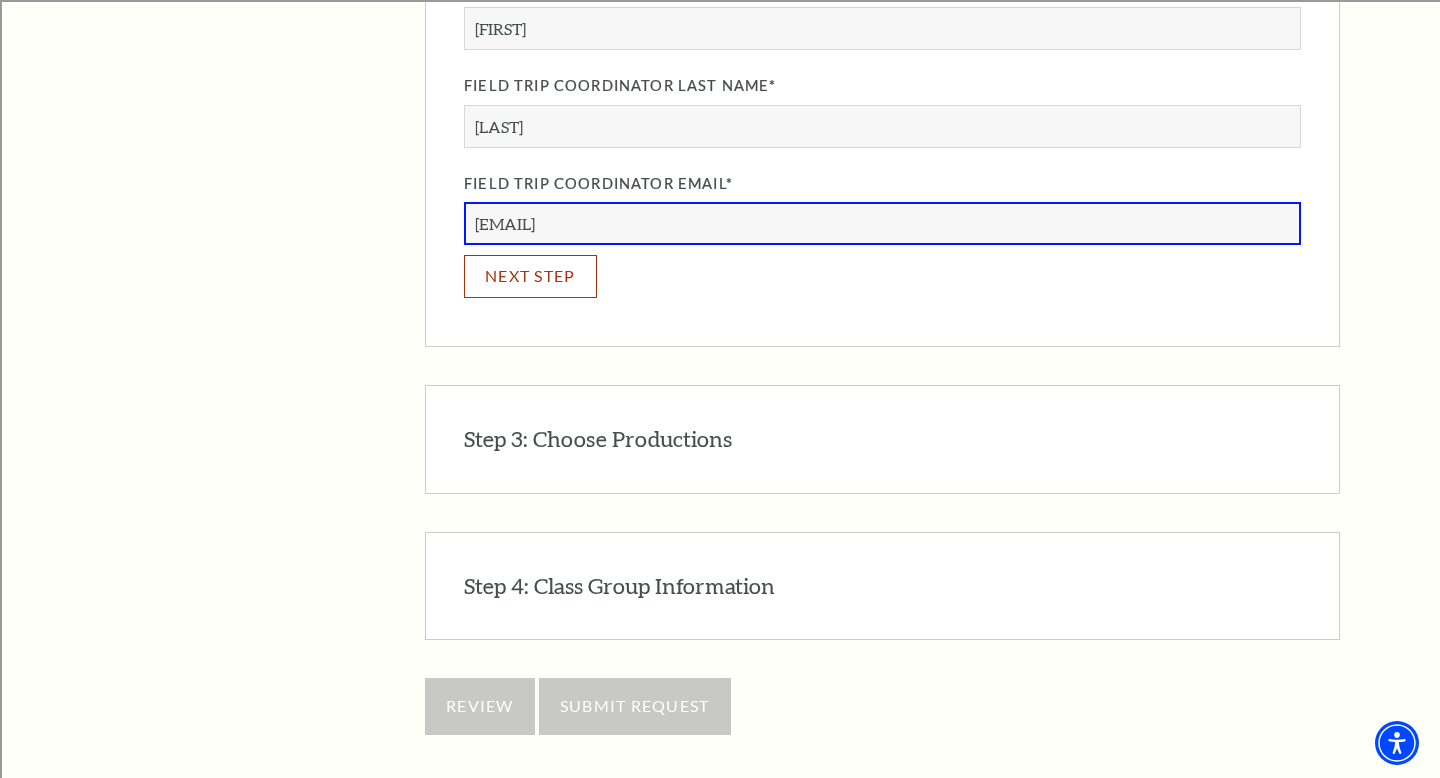 click on "NEXT STEP" at bounding box center (530, 276) 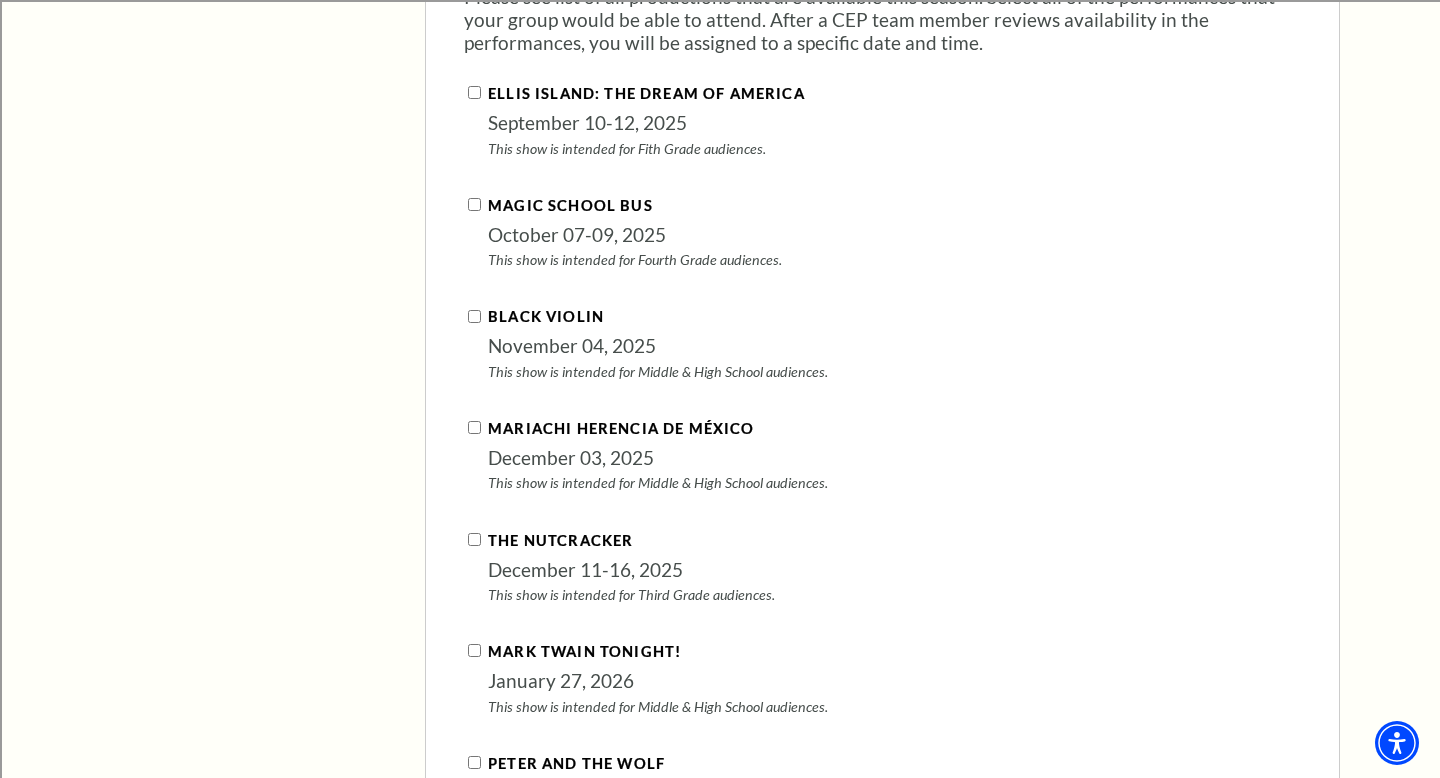 scroll, scrollTop: 2078, scrollLeft: 0, axis: vertical 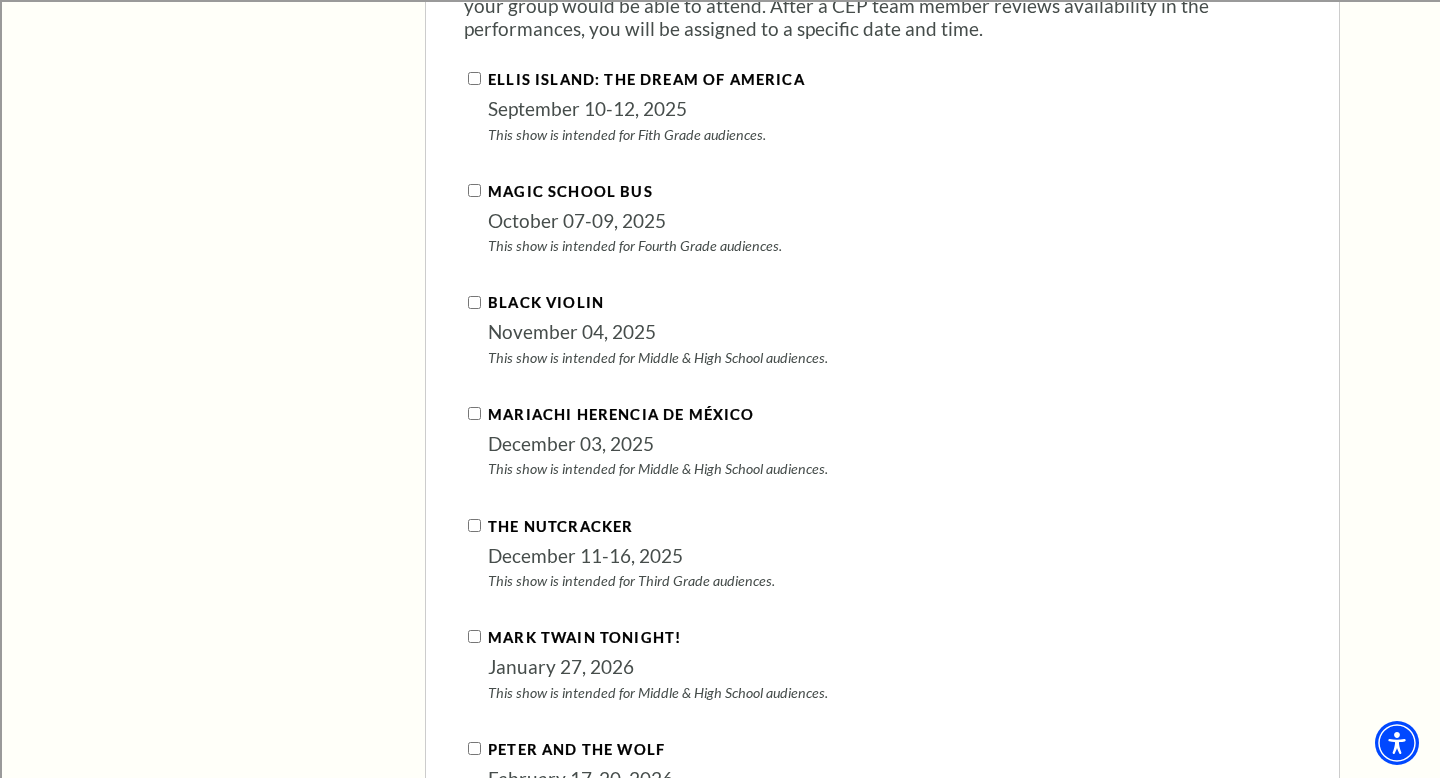 click on "Black Violin" at bounding box center (474, 302) 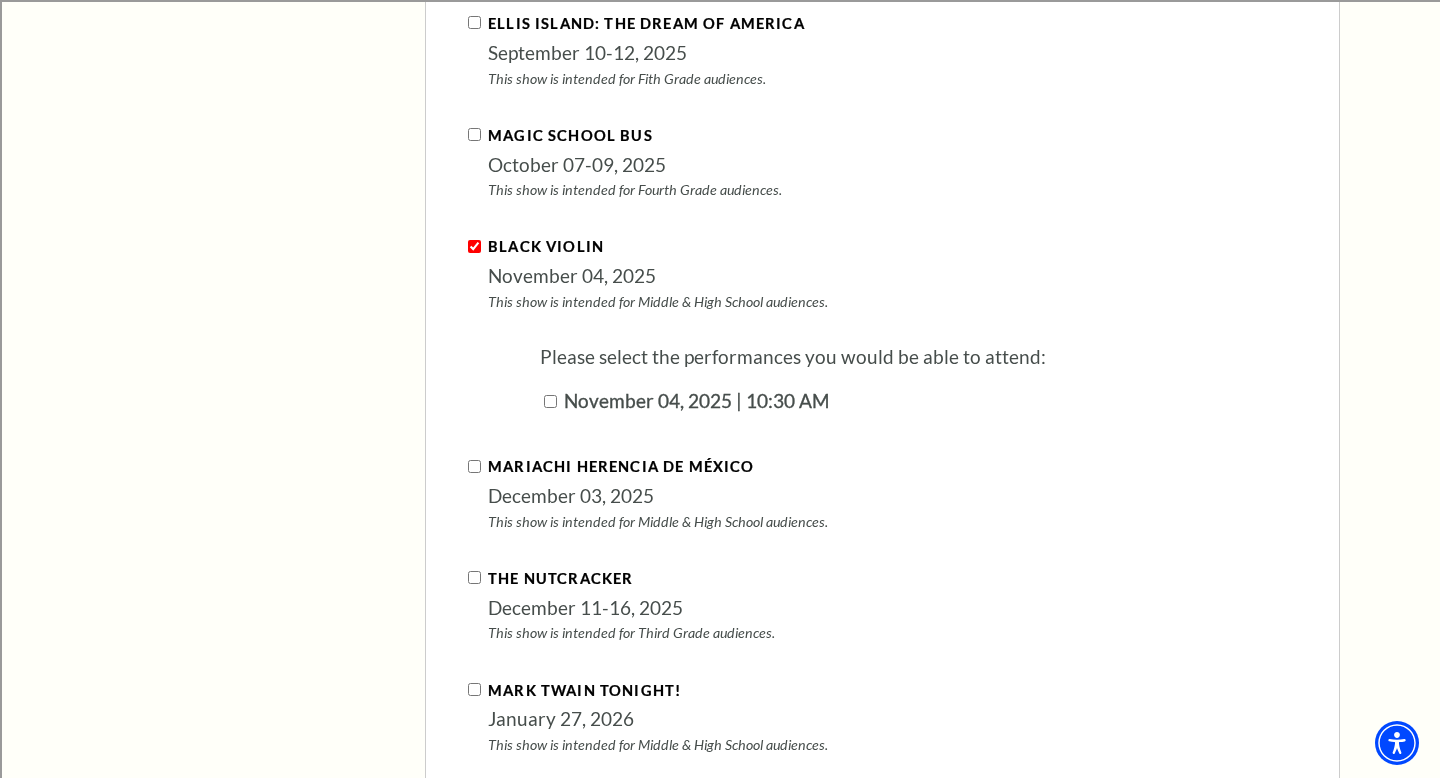 scroll, scrollTop: 2141, scrollLeft: 0, axis: vertical 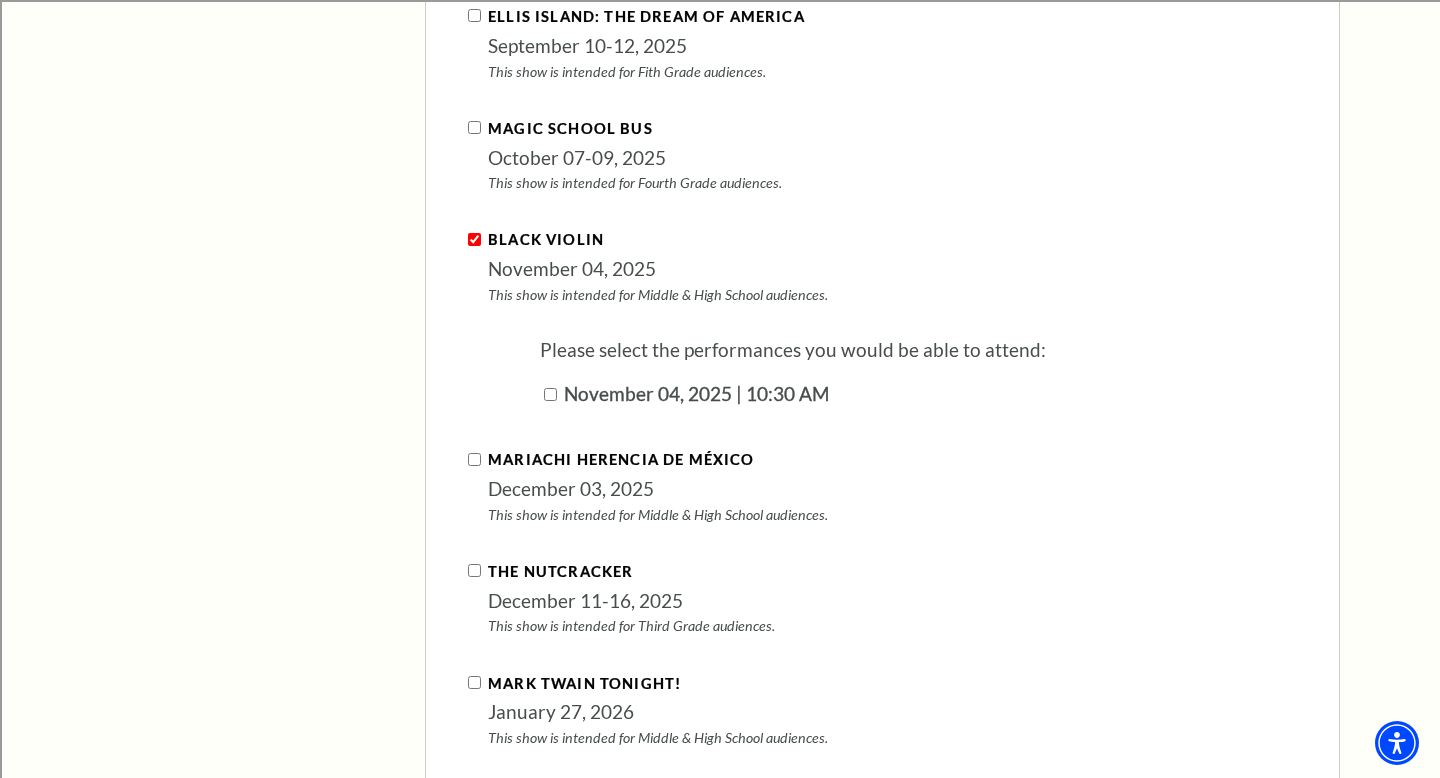 click on "November 04, 2025 | 10:30 AM" at bounding box center (550, 394) 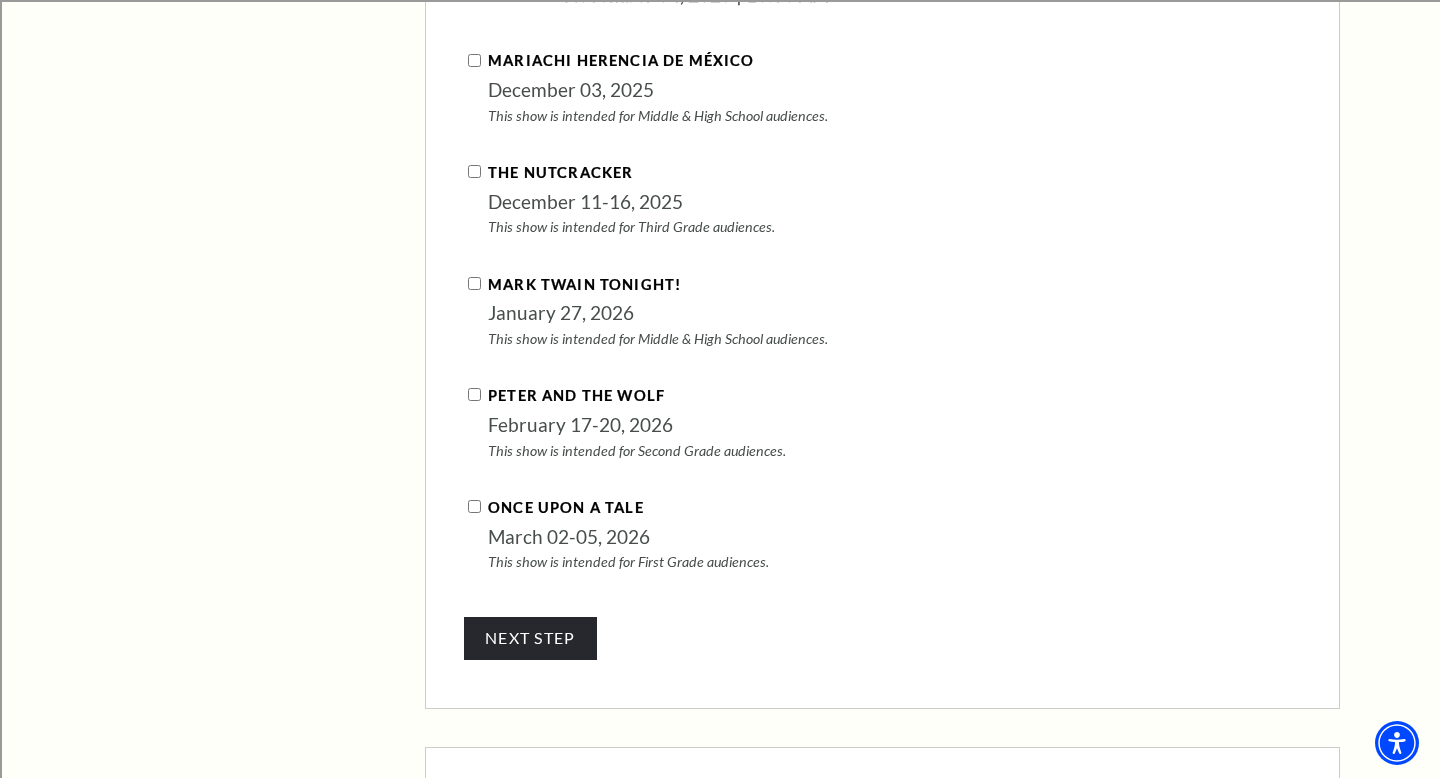 scroll, scrollTop: 2541, scrollLeft: 0, axis: vertical 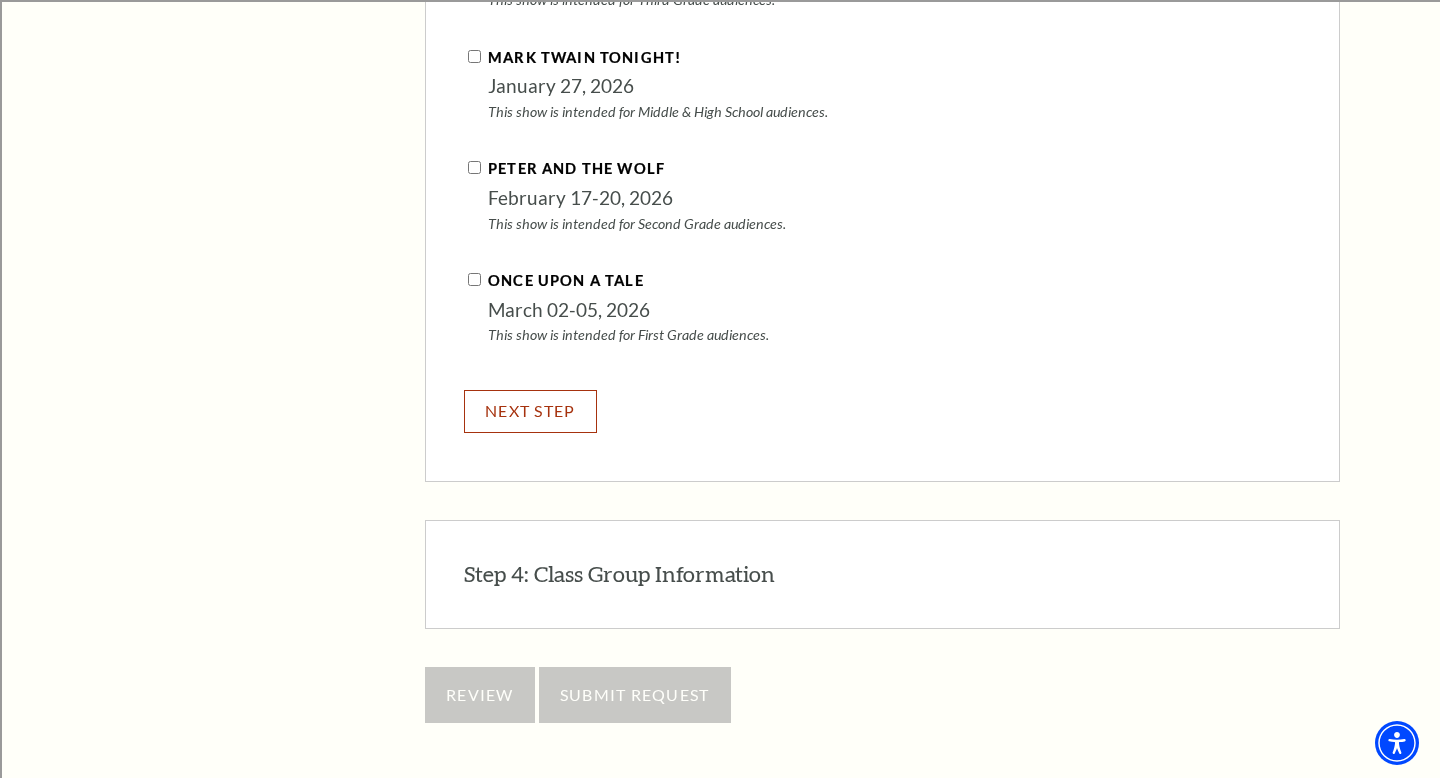 click on "NEXT STEP" at bounding box center [530, 411] 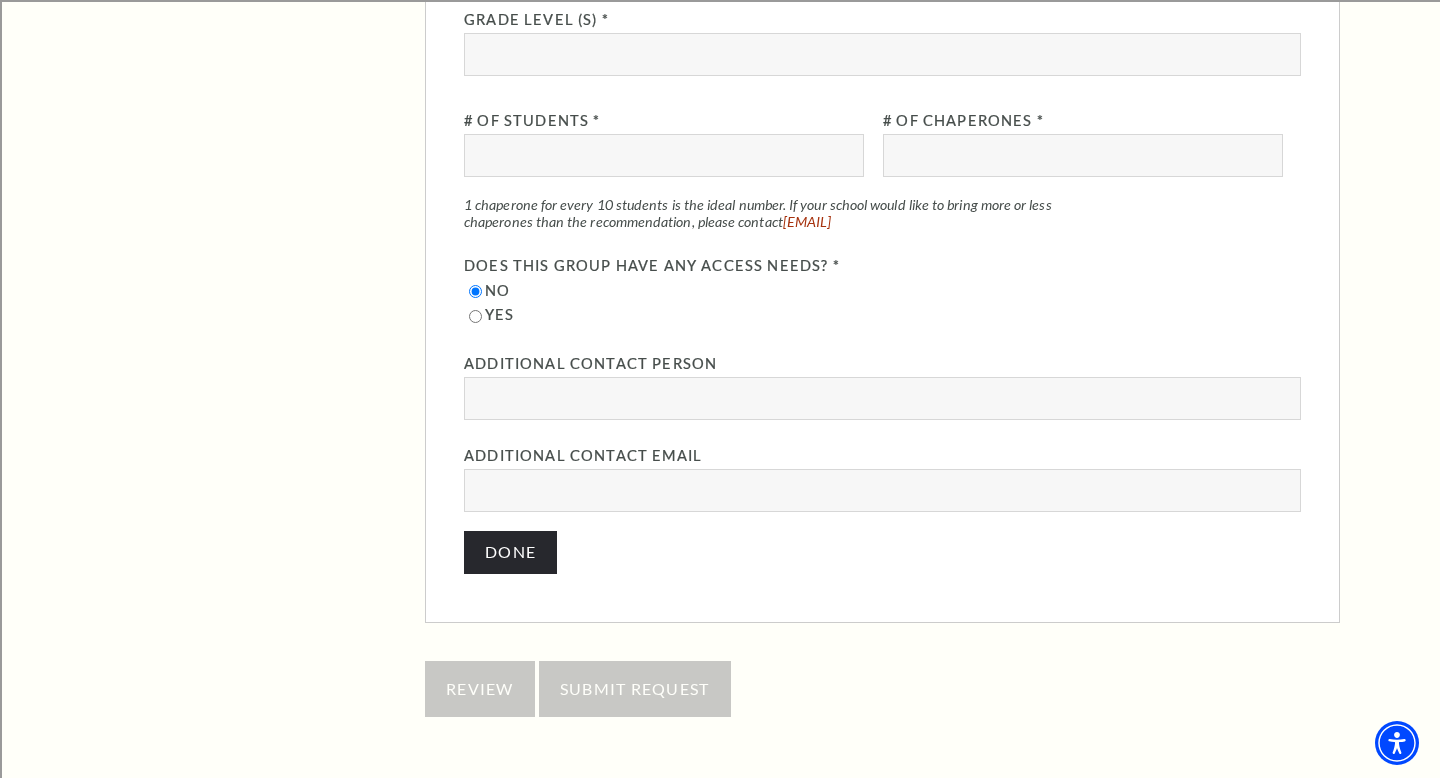 scroll, scrollTop: 2138, scrollLeft: 0, axis: vertical 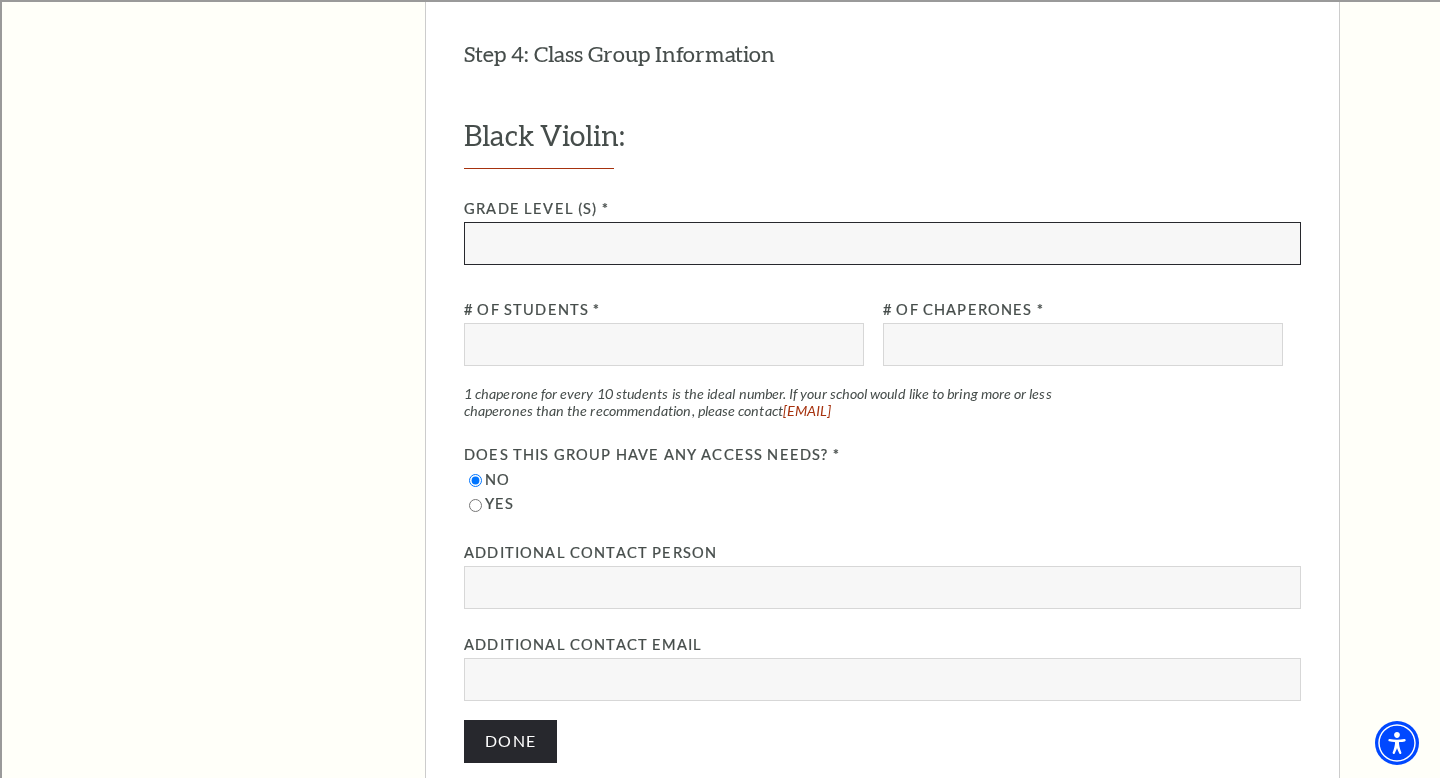 click at bounding box center (882, 243) 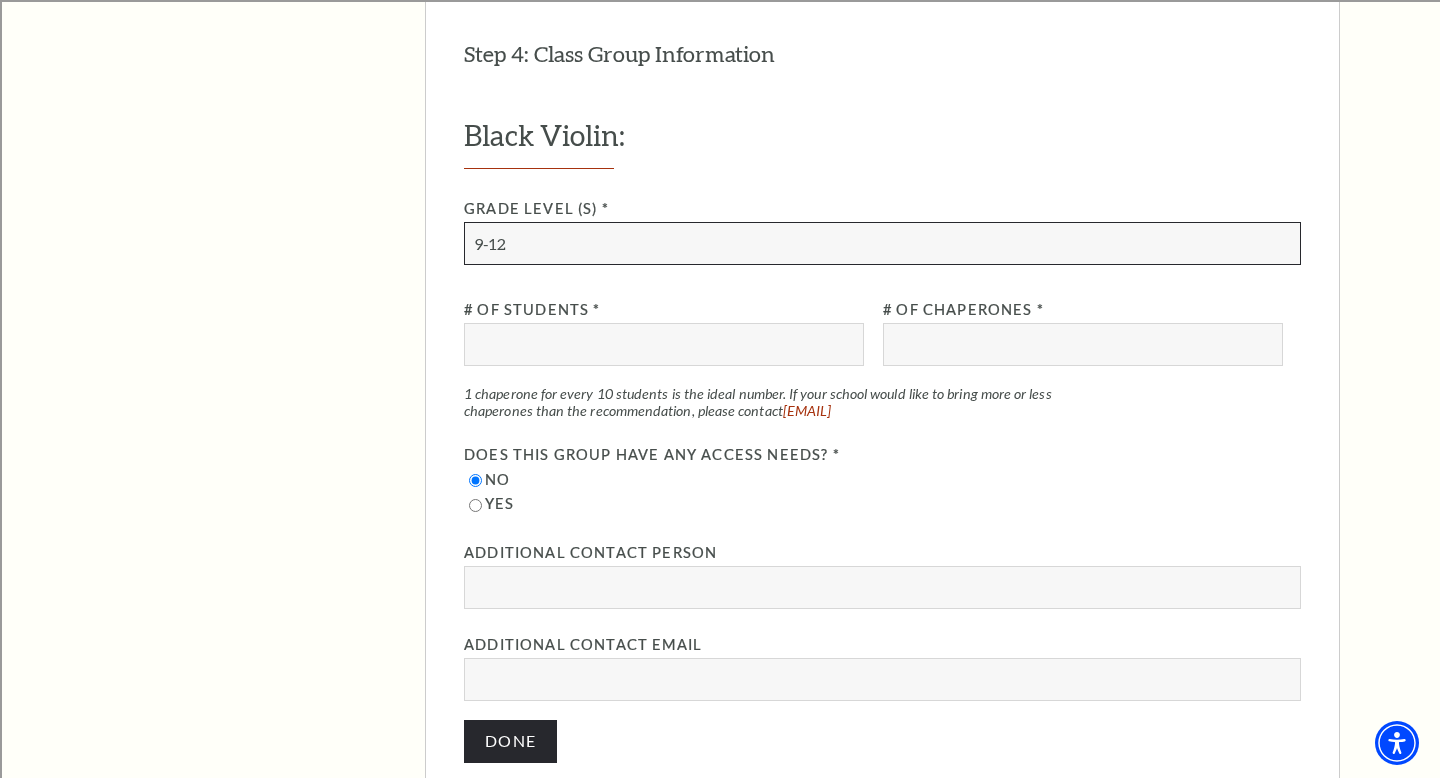 type on "9-12" 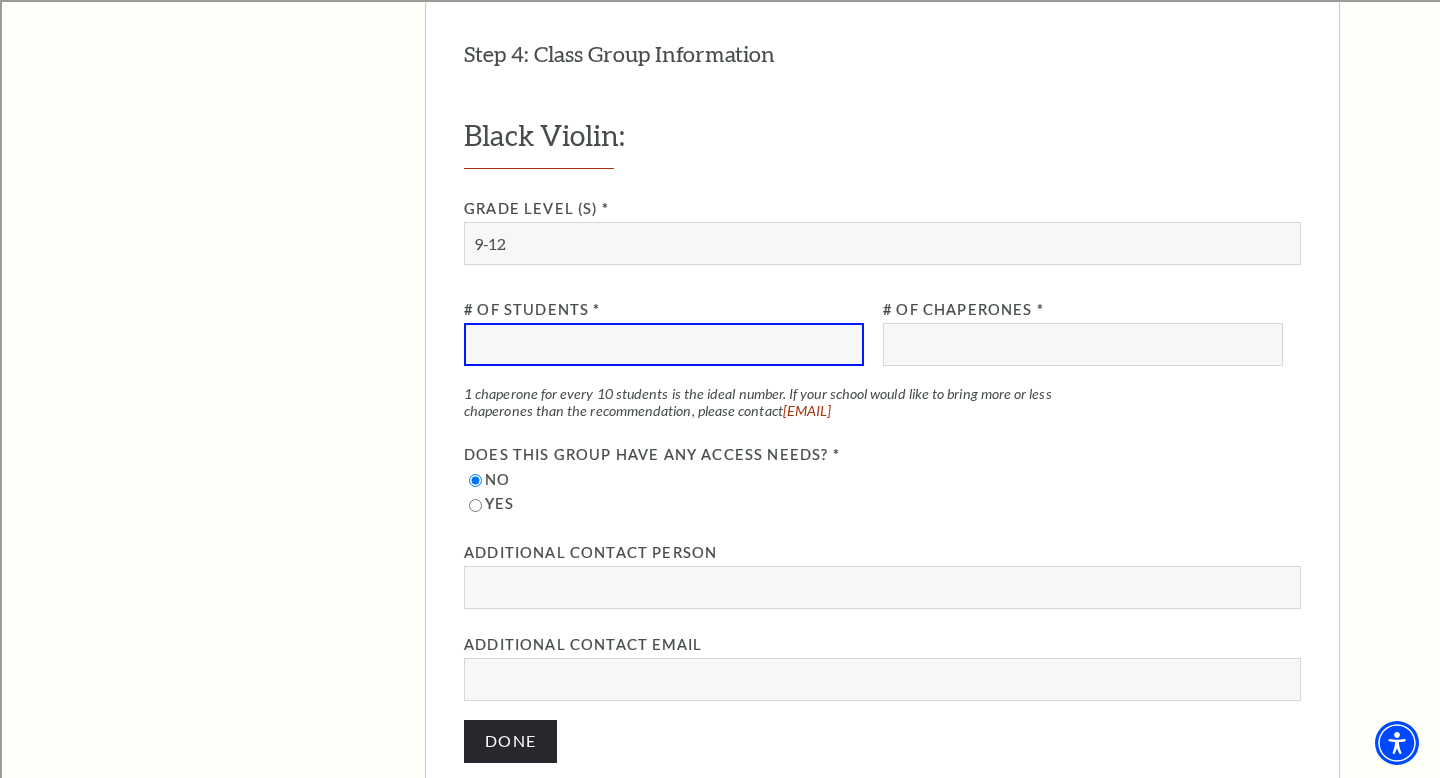 click at bounding box center (664, 344) 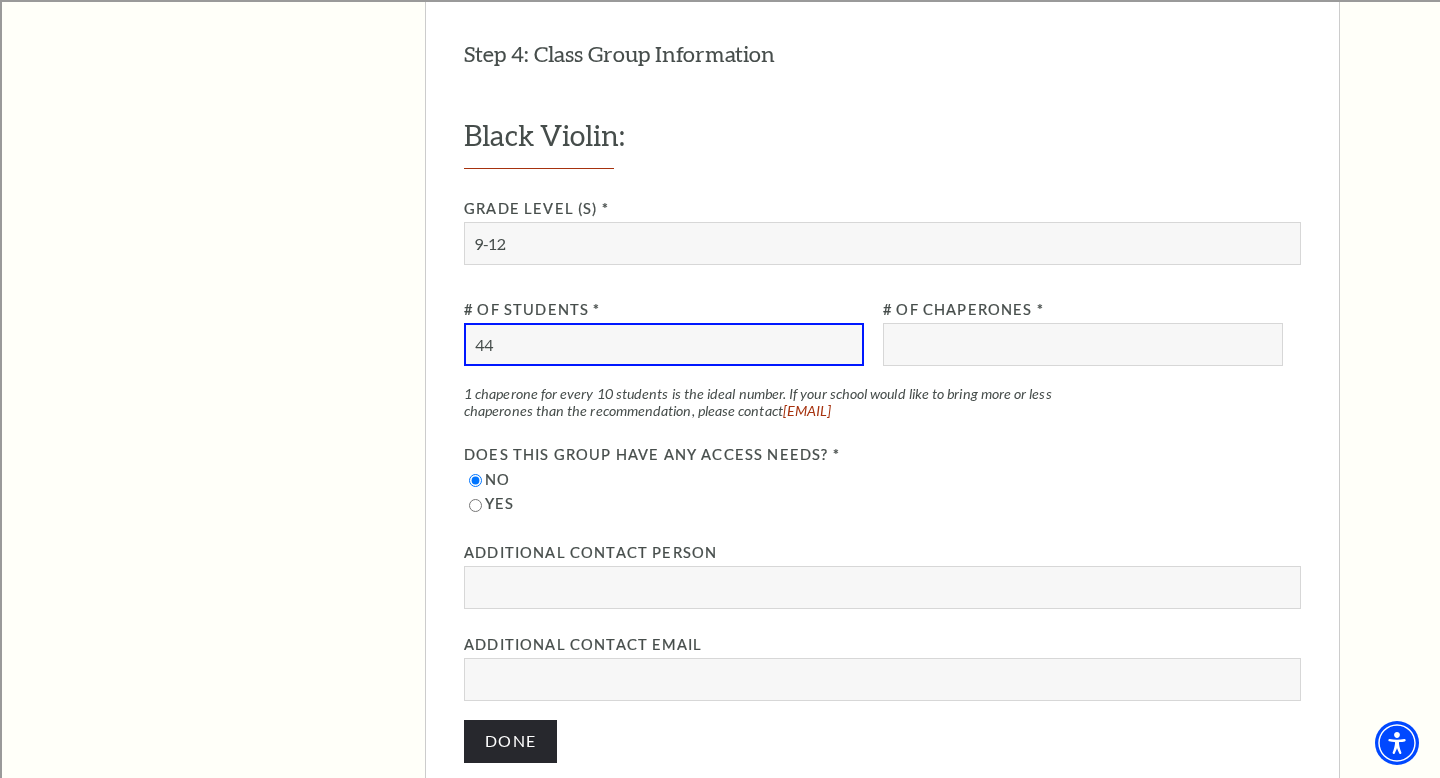 type on "44" 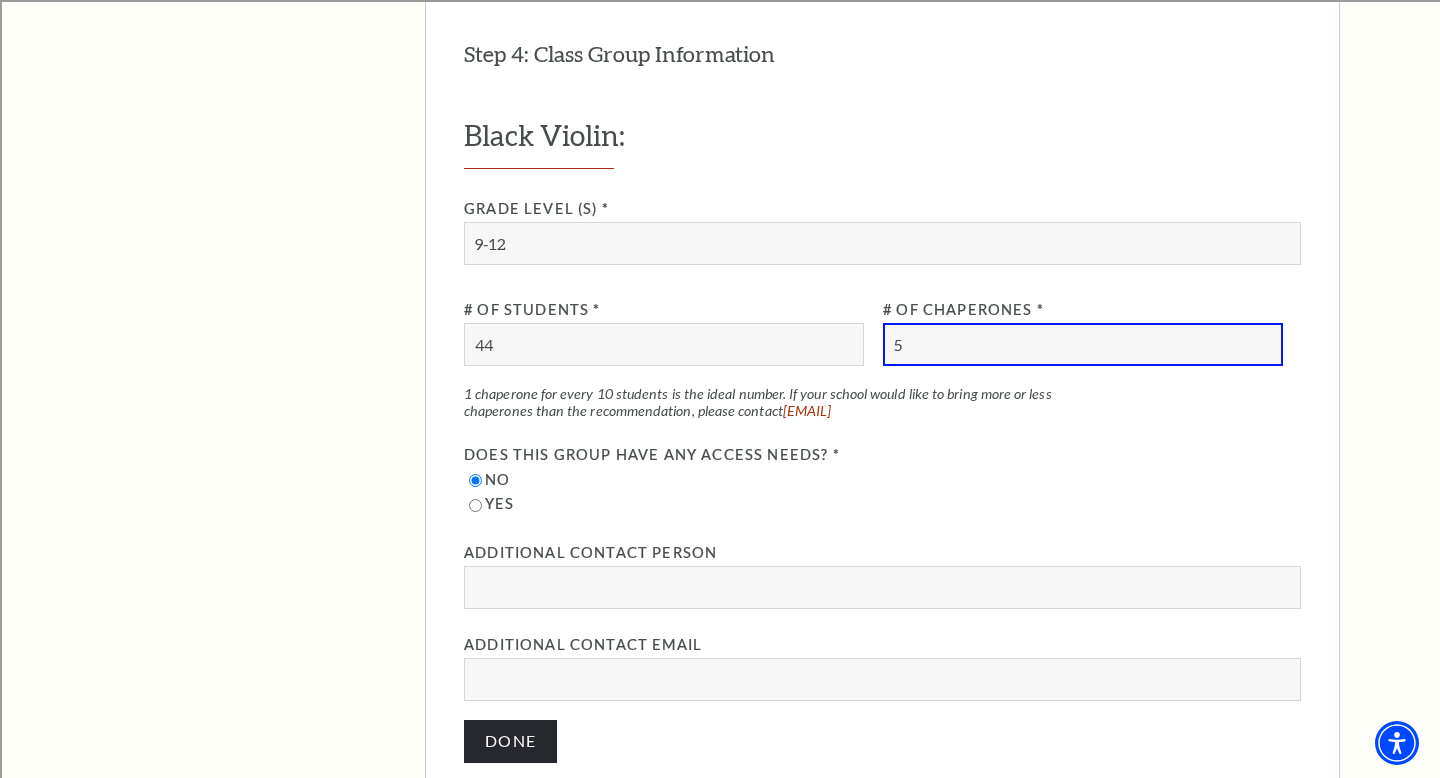 type on "5" 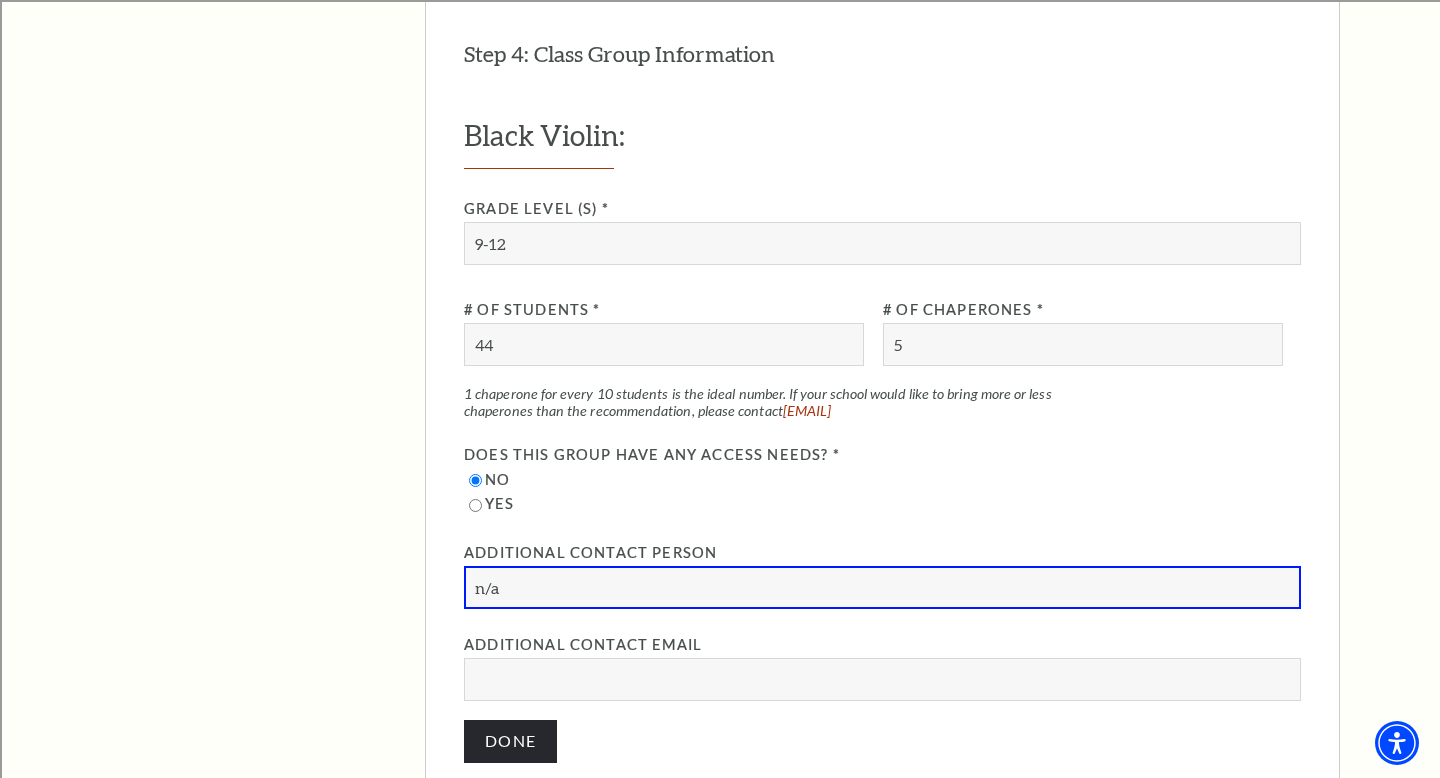 type on "n/a" 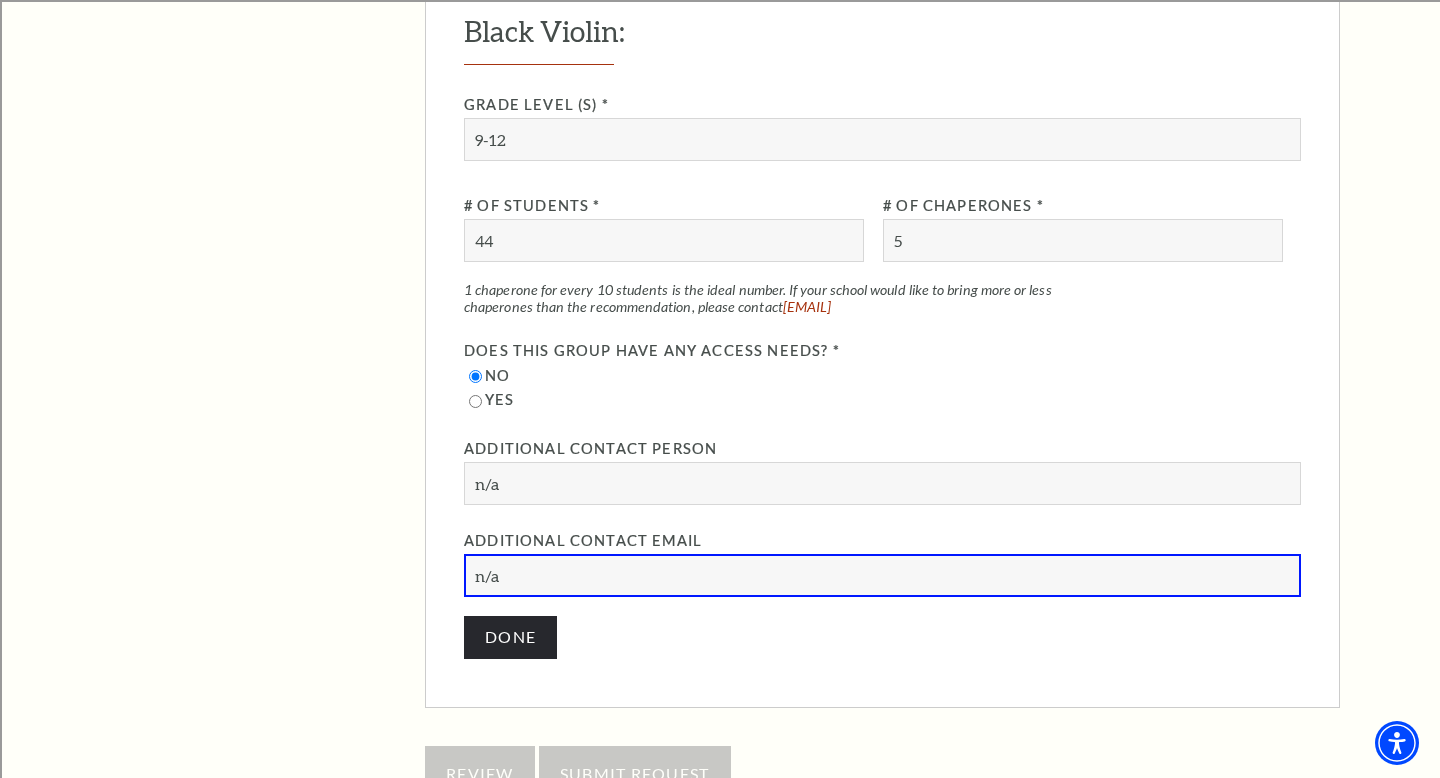 scroll, scrollTop: 2272, scrollLeft: 0, axis: vertical 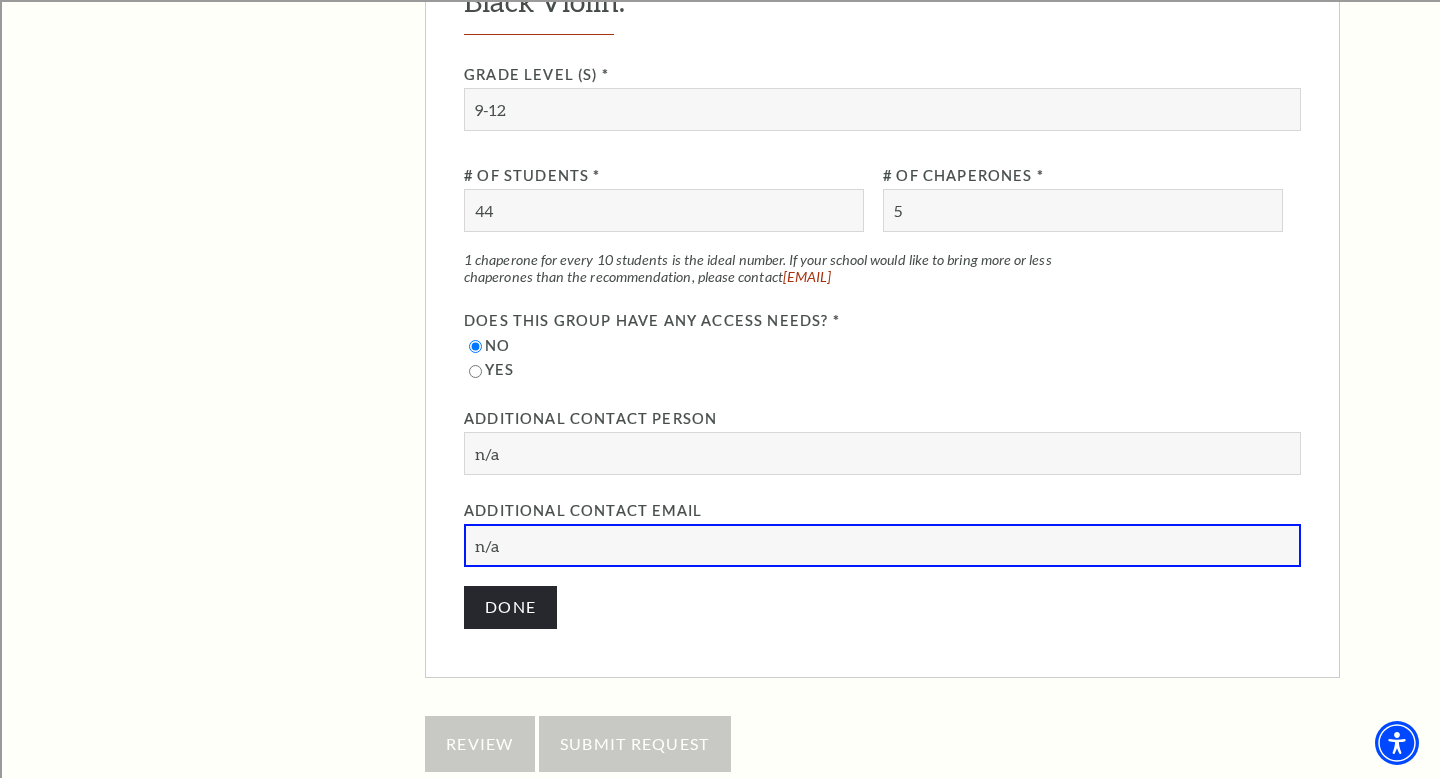 type on "n/a" 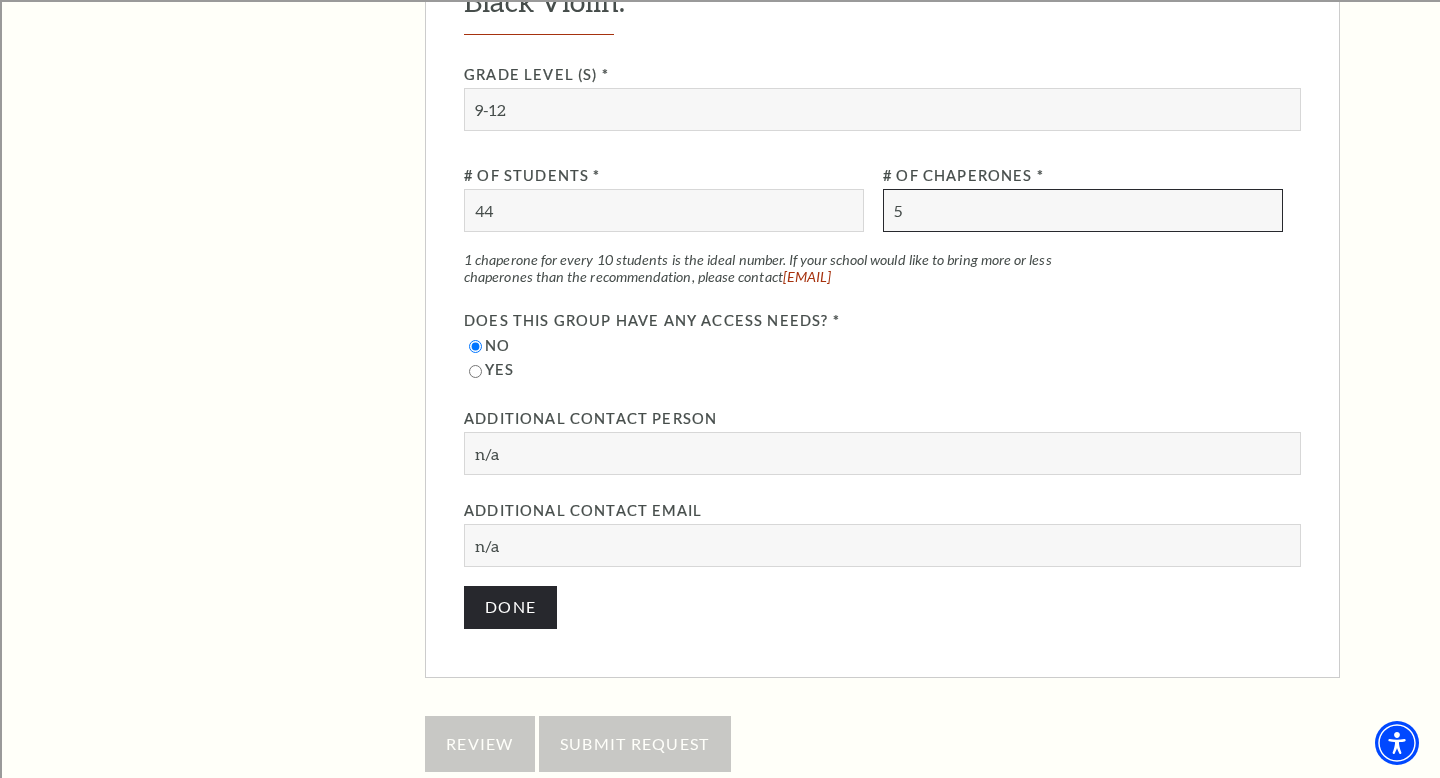 click on "5" at bounding box center [1083, 210] 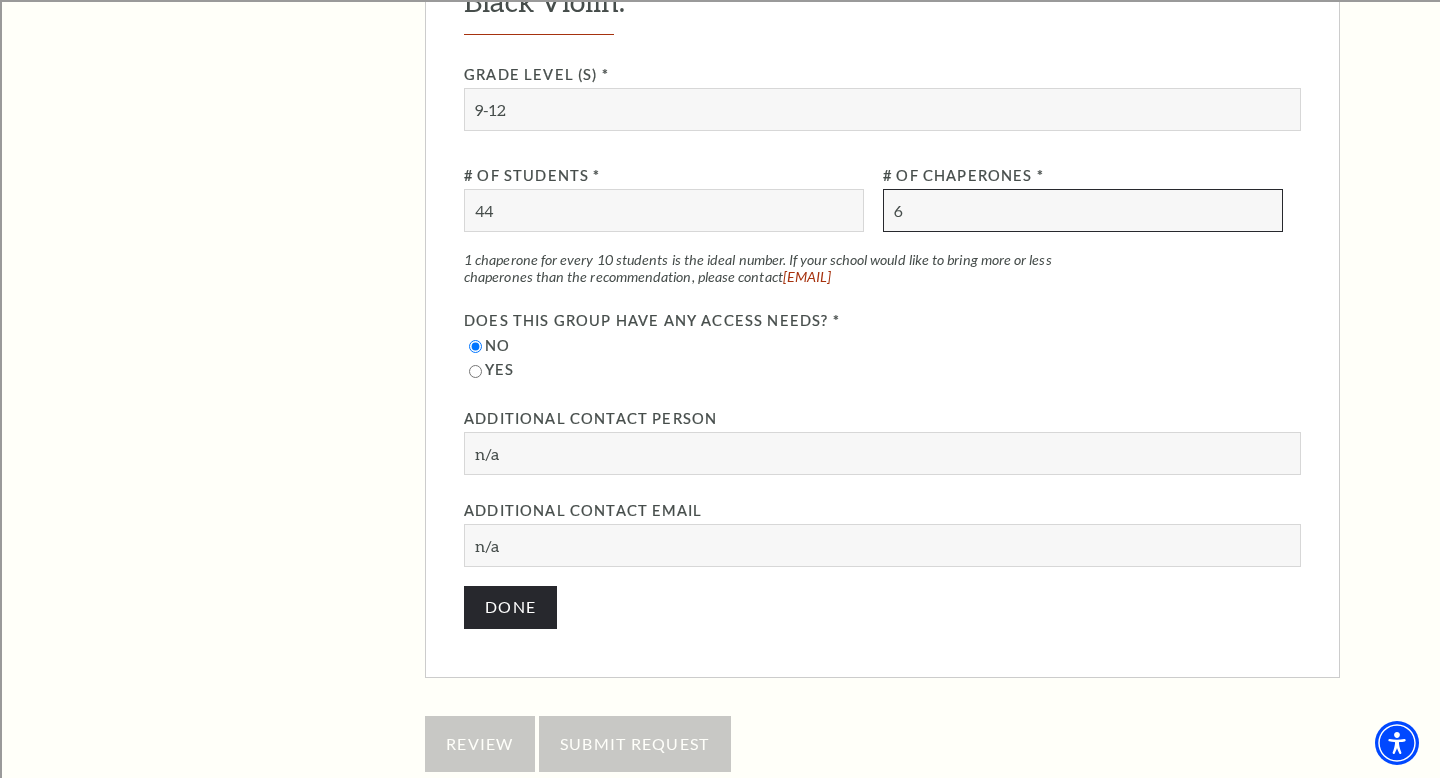 type on "6" 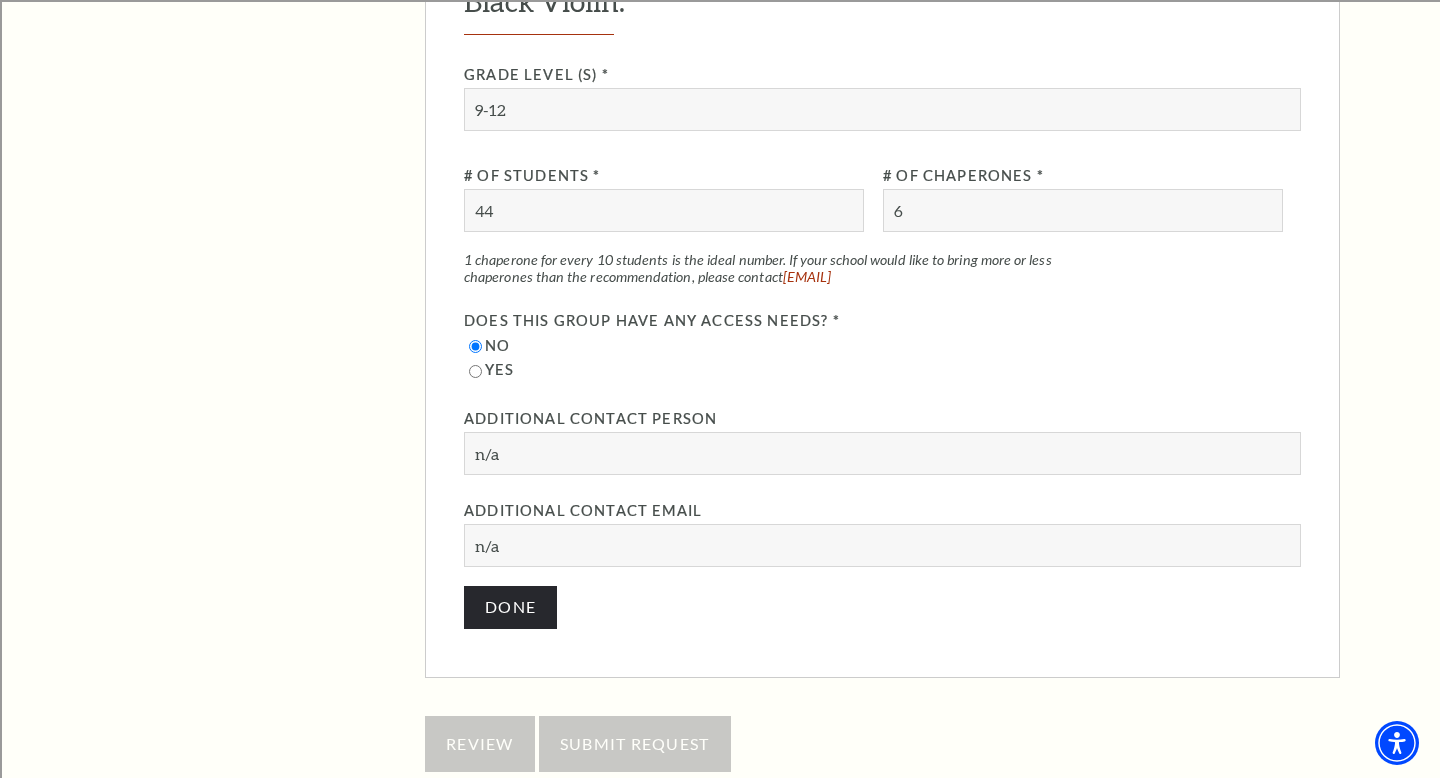 click on "Black Violin:
Grade Level (s) *
9-12
# of Students *
44
# of Chaperones *
6
n/a n/a" at bounding box center (882, 275) 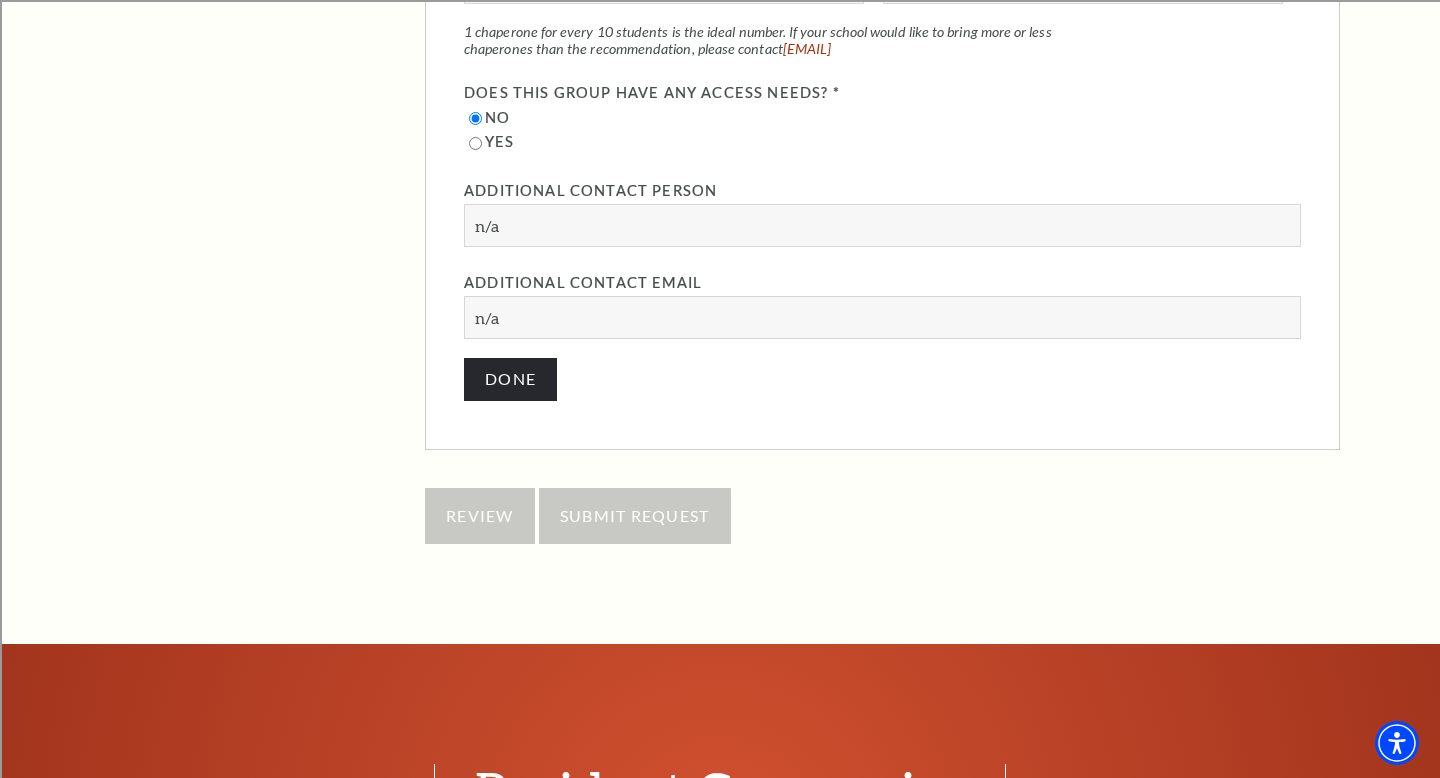 scroll, scrollTop: 2509, scrollLeft: 0, axis: vertical 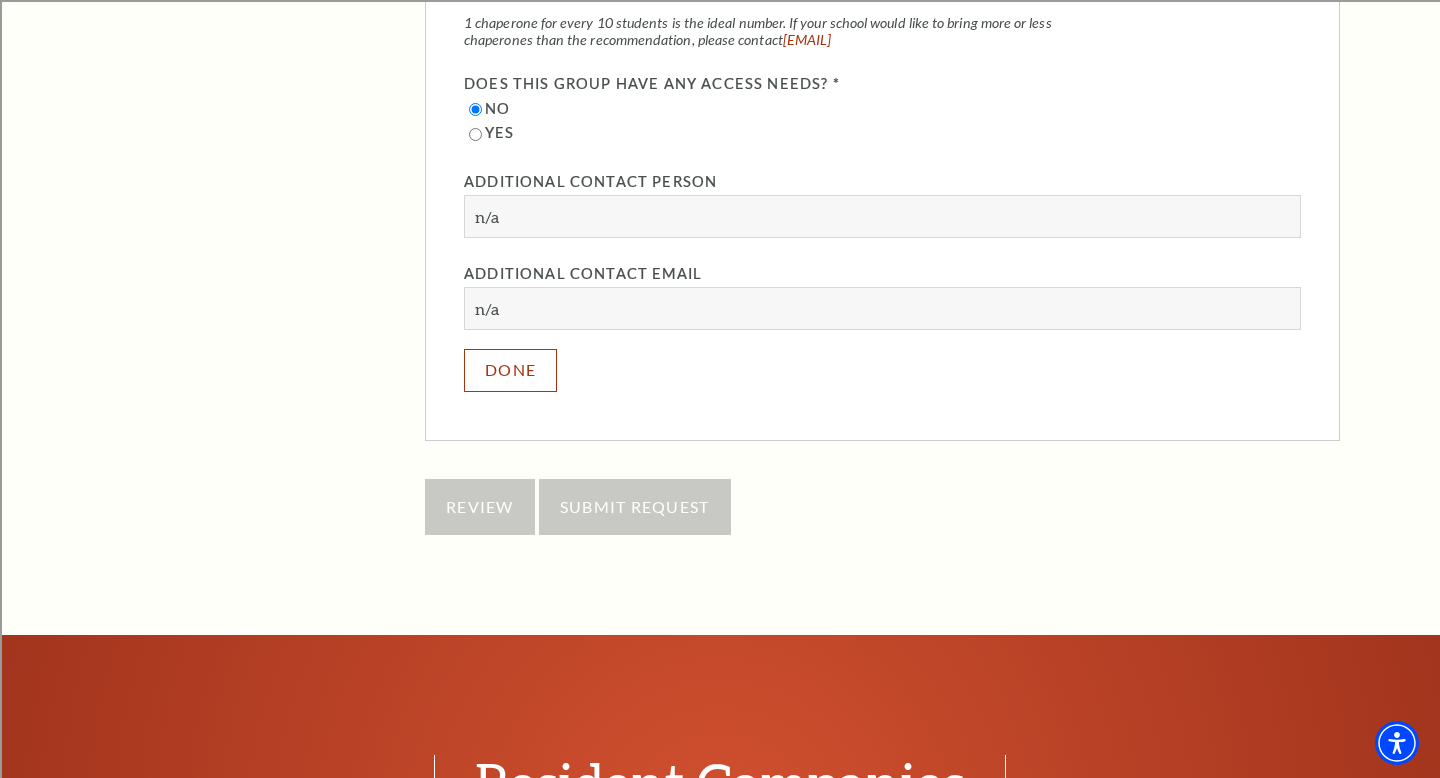 click on "Done" at bounding box center [510, 370] 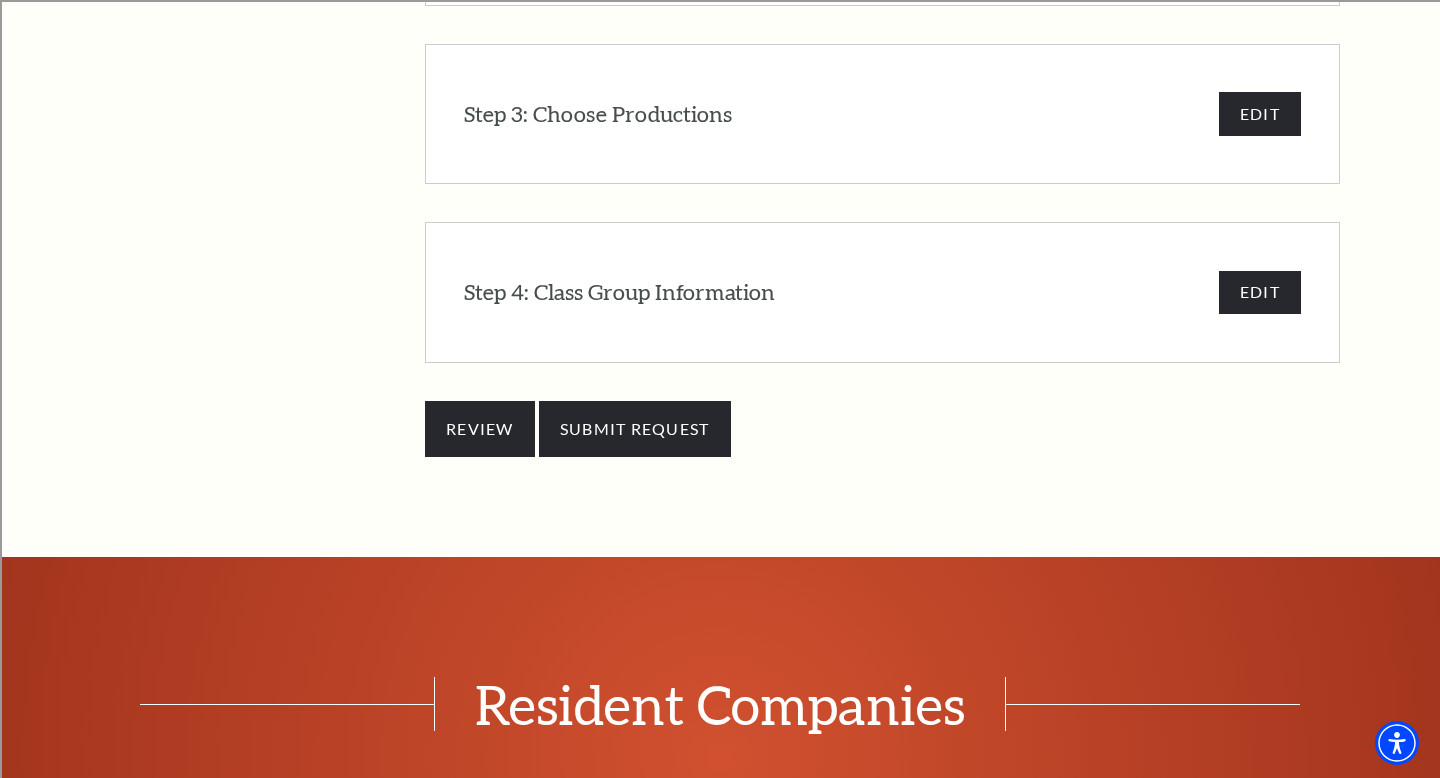 scroll, scrollTop: 1910, scrollLeft: 0, axis: vertical 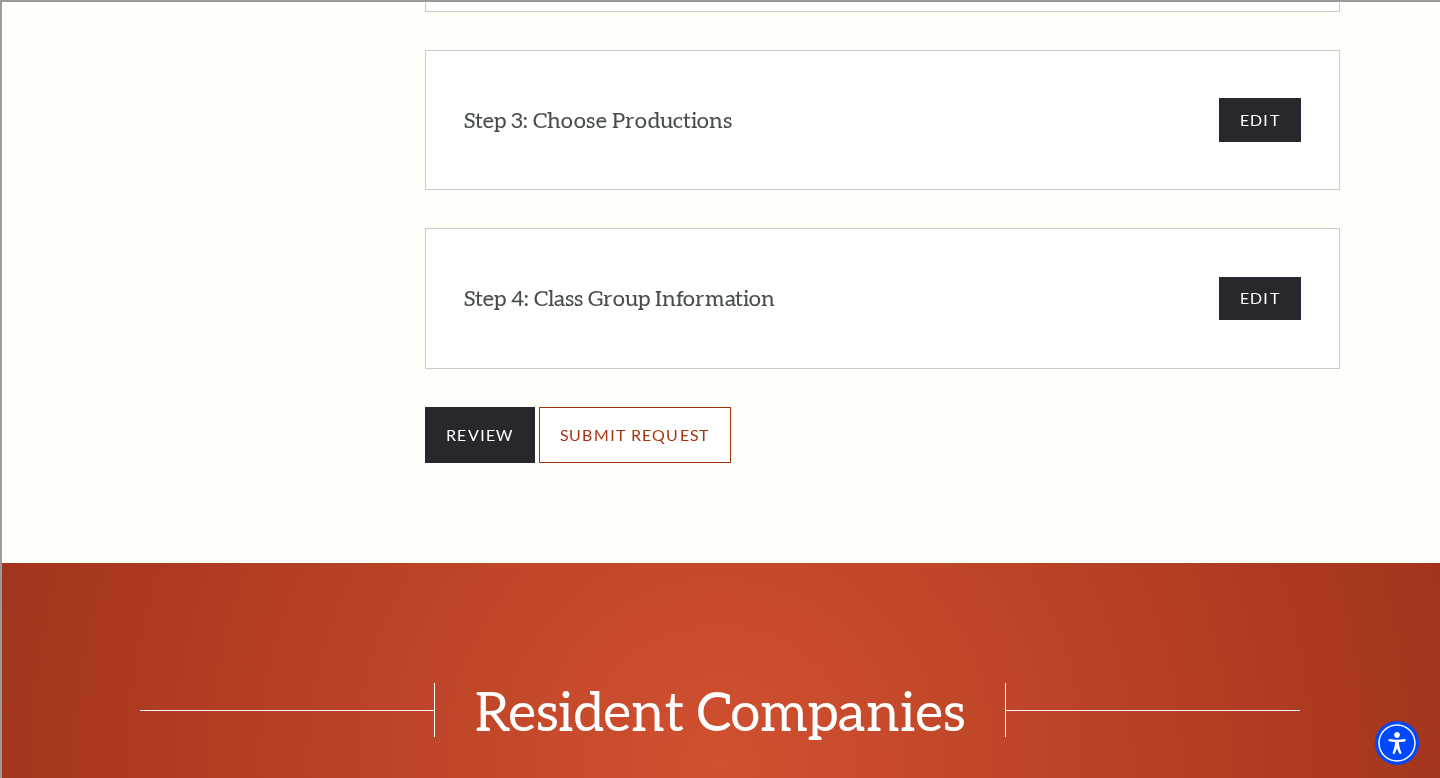 click on "SUBMIT REQUEST" at bounding box center [635, 435] 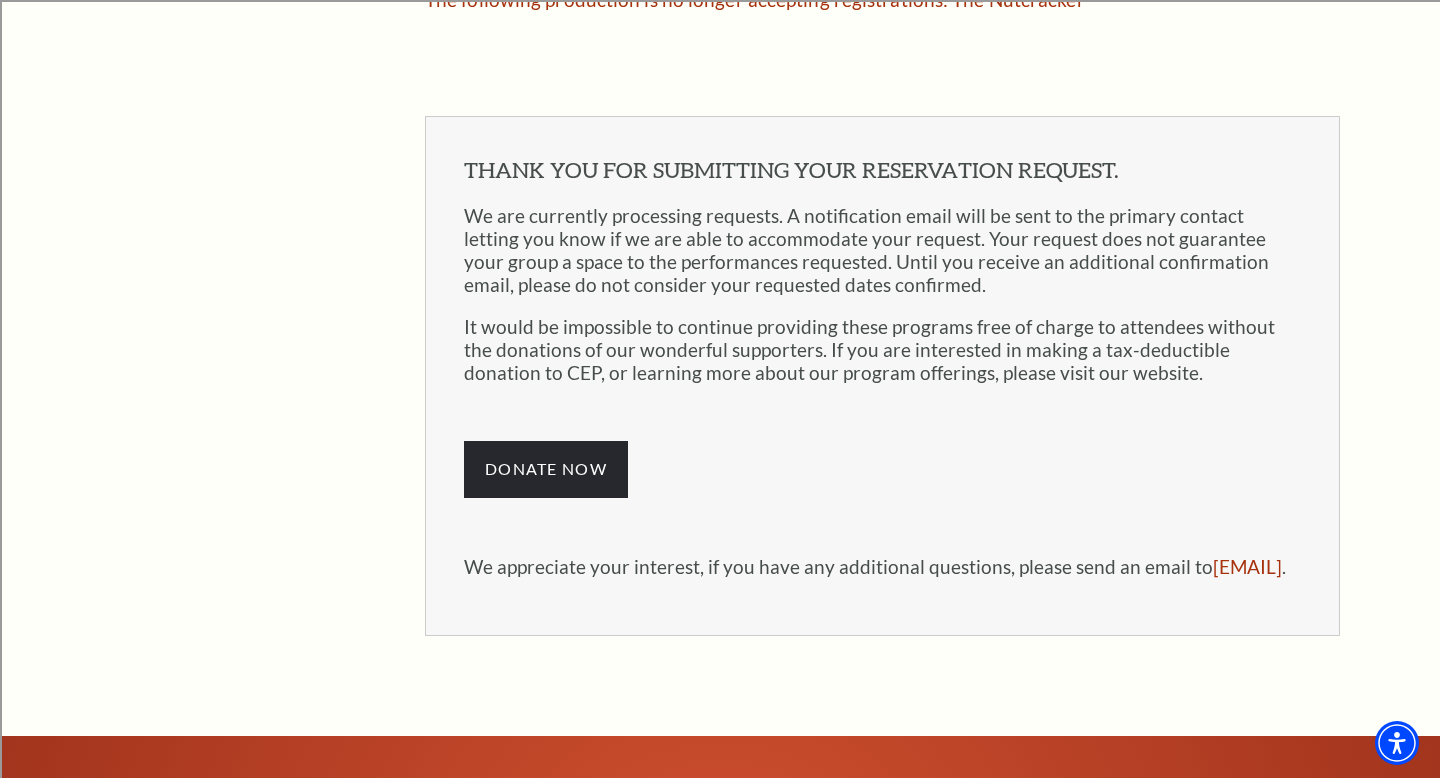 scroll, scrollTop: 1418, scrollLeft: 0, axis: vertical 